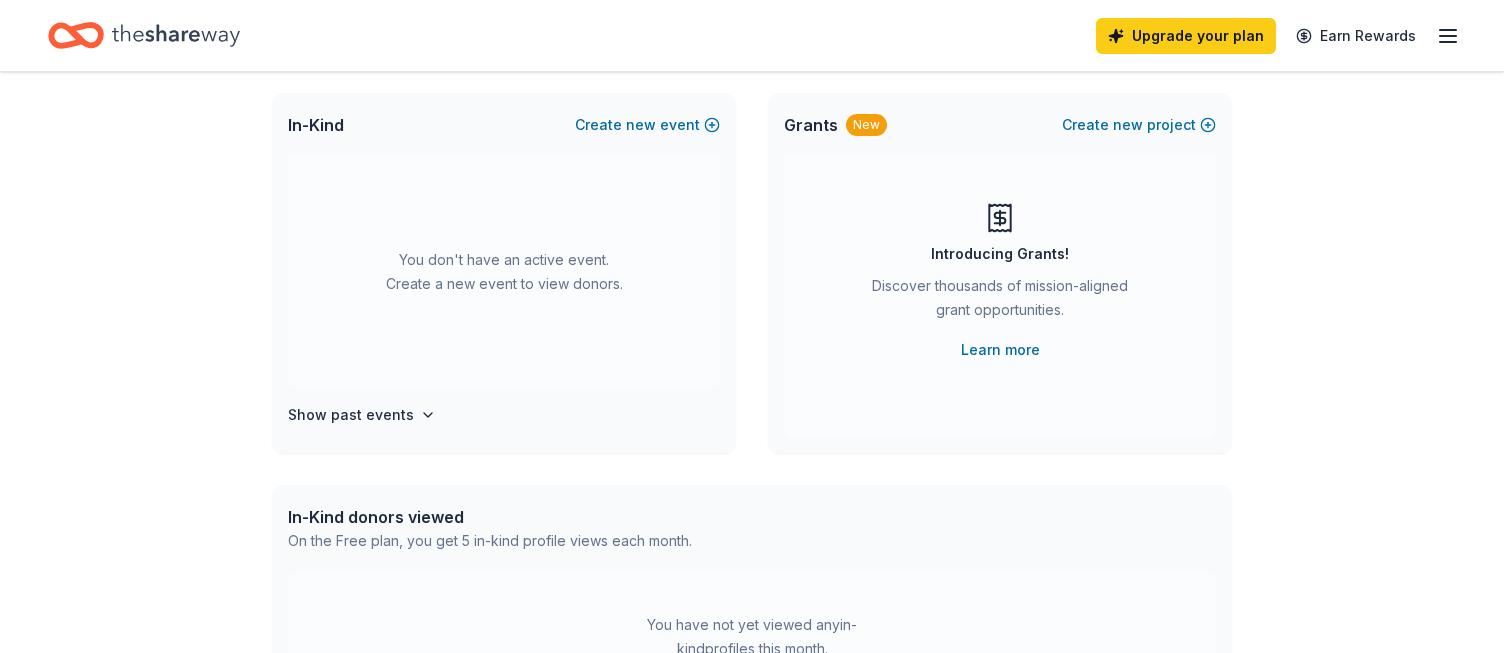 scroll, scrollTop: 0, scrollLeft: 0, axis: both 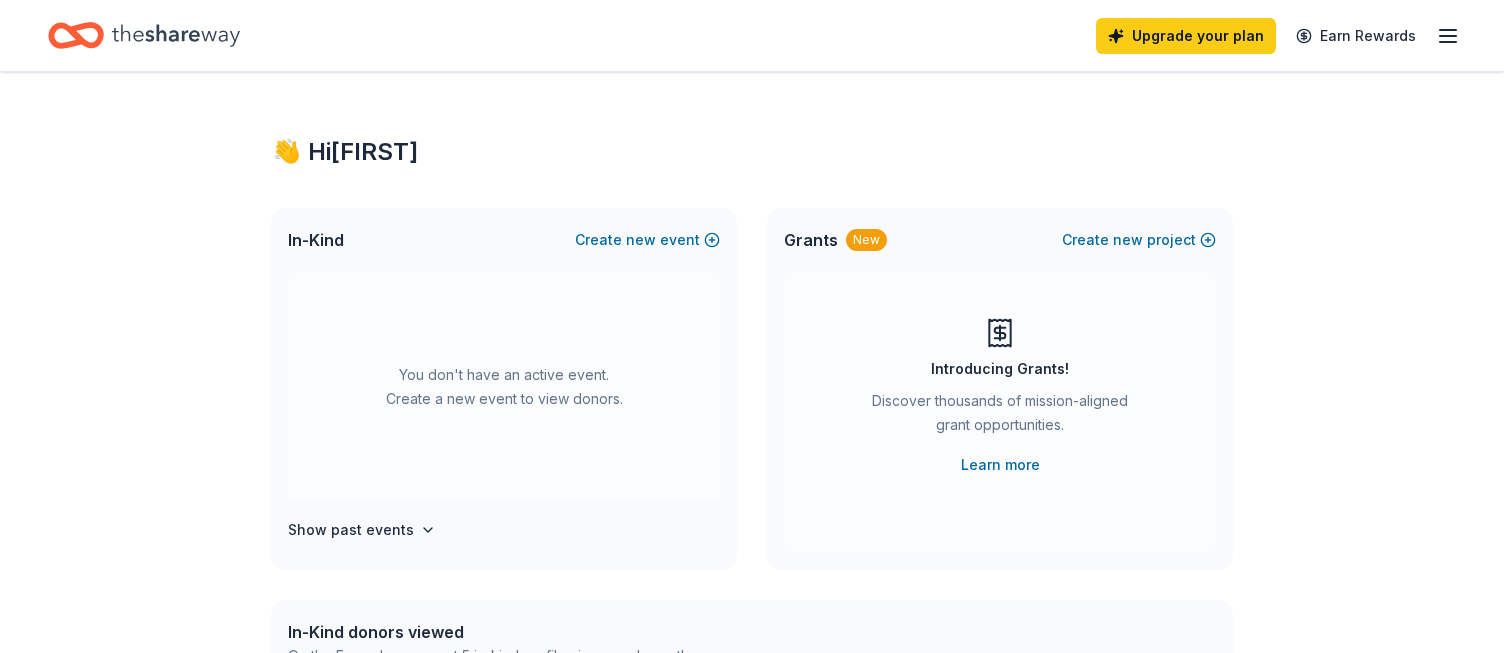click 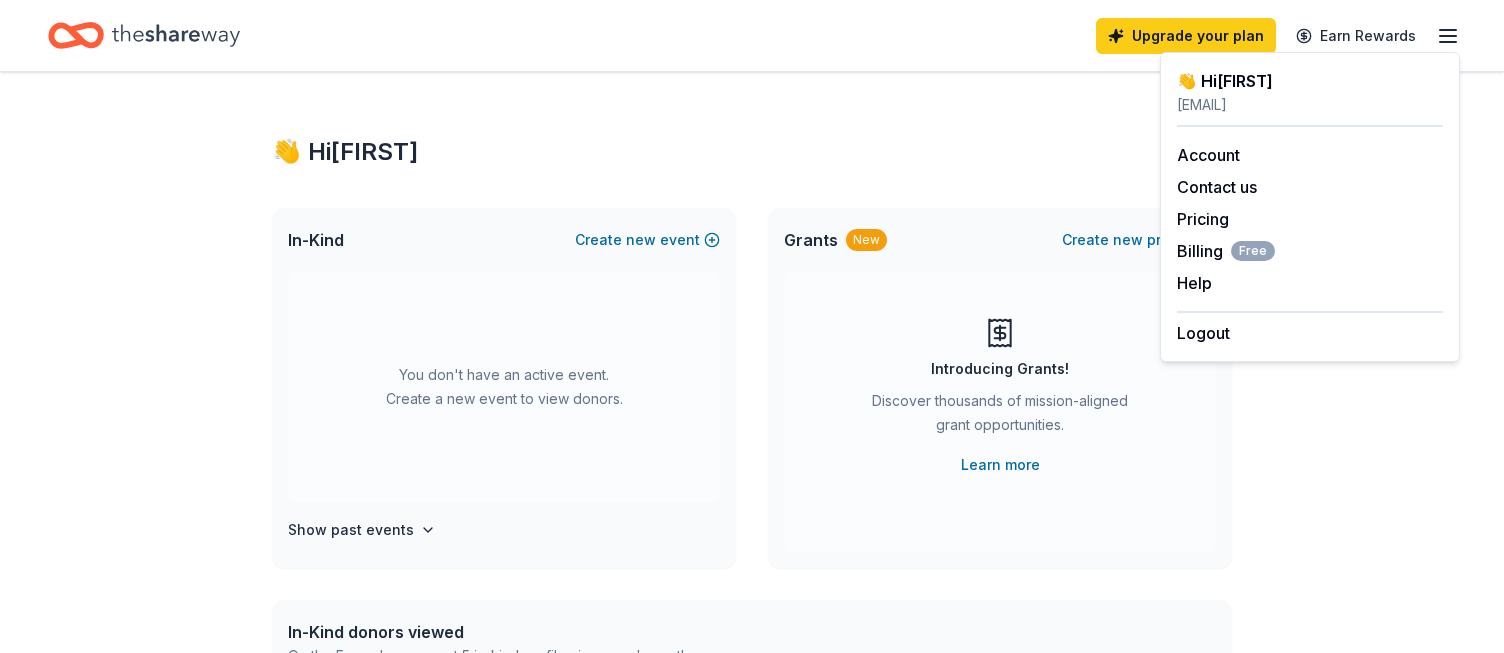 drag, startPoint x: 947, startPoint y: 134, endPoint x: 620, endPoint y: 114, distance: 327.61105 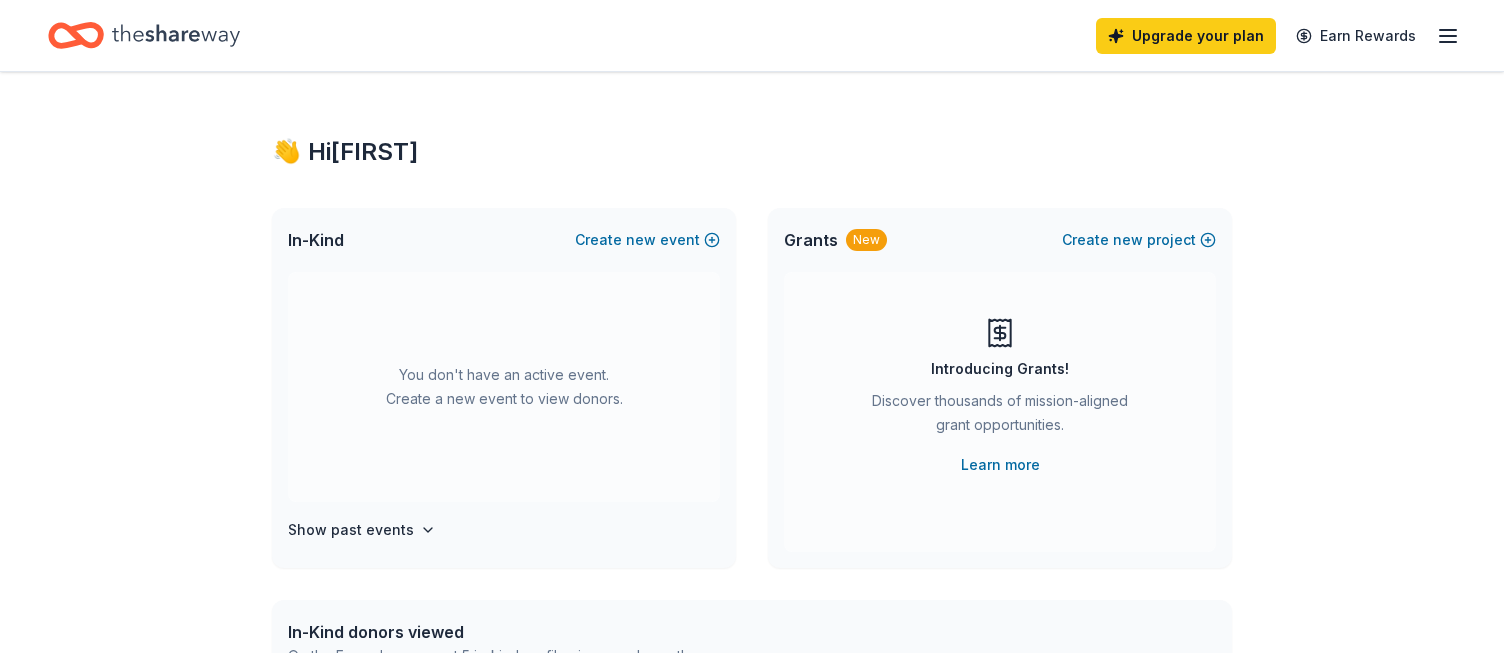click on "New" at bounding box center [866, 240] 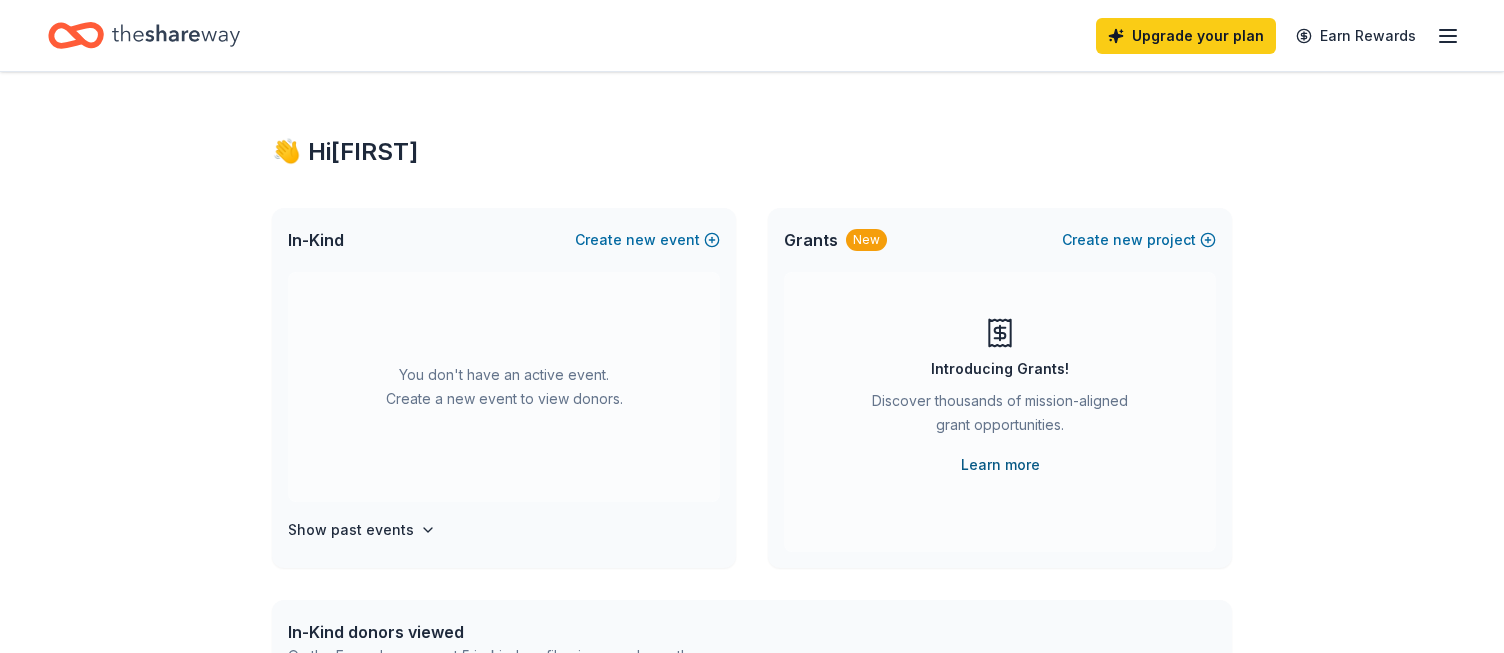 click on "Learn more" at bounding box center [1000, 465] 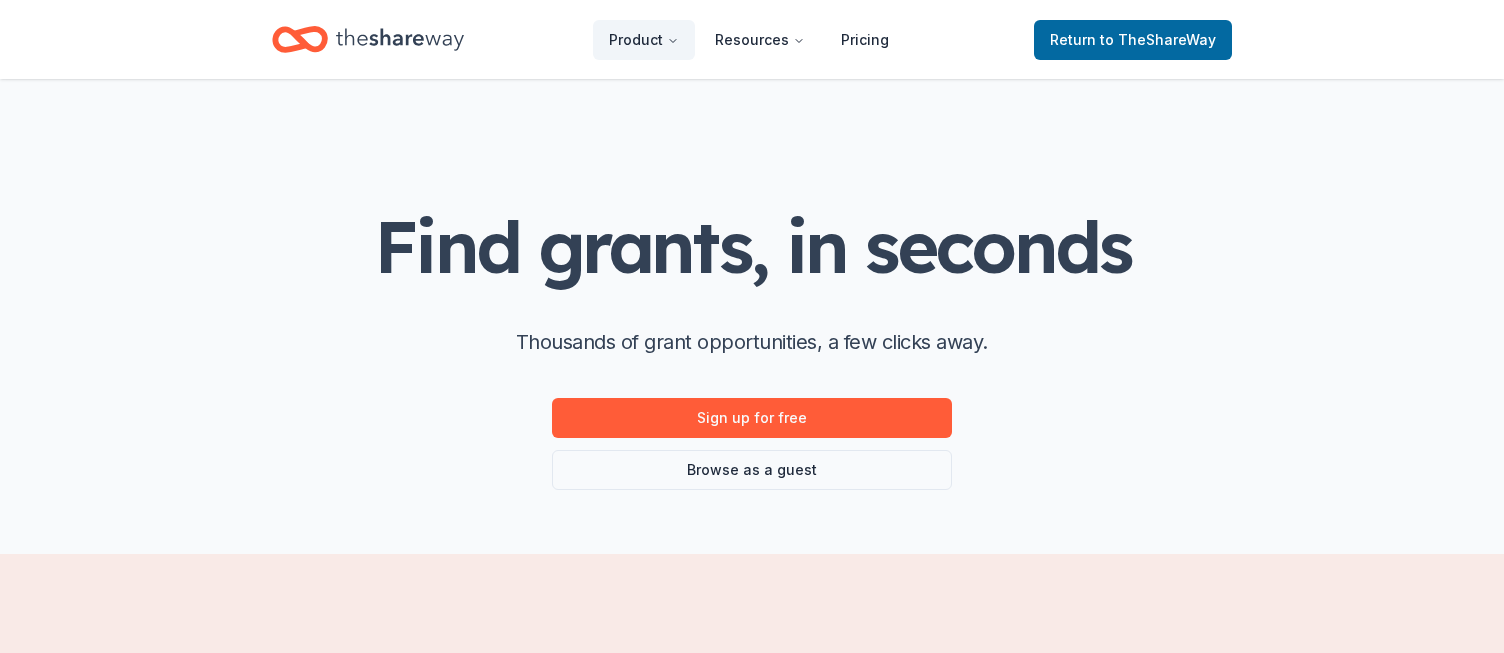 scroll, scrollTop: 0, scrollLeft: 0, axis: both 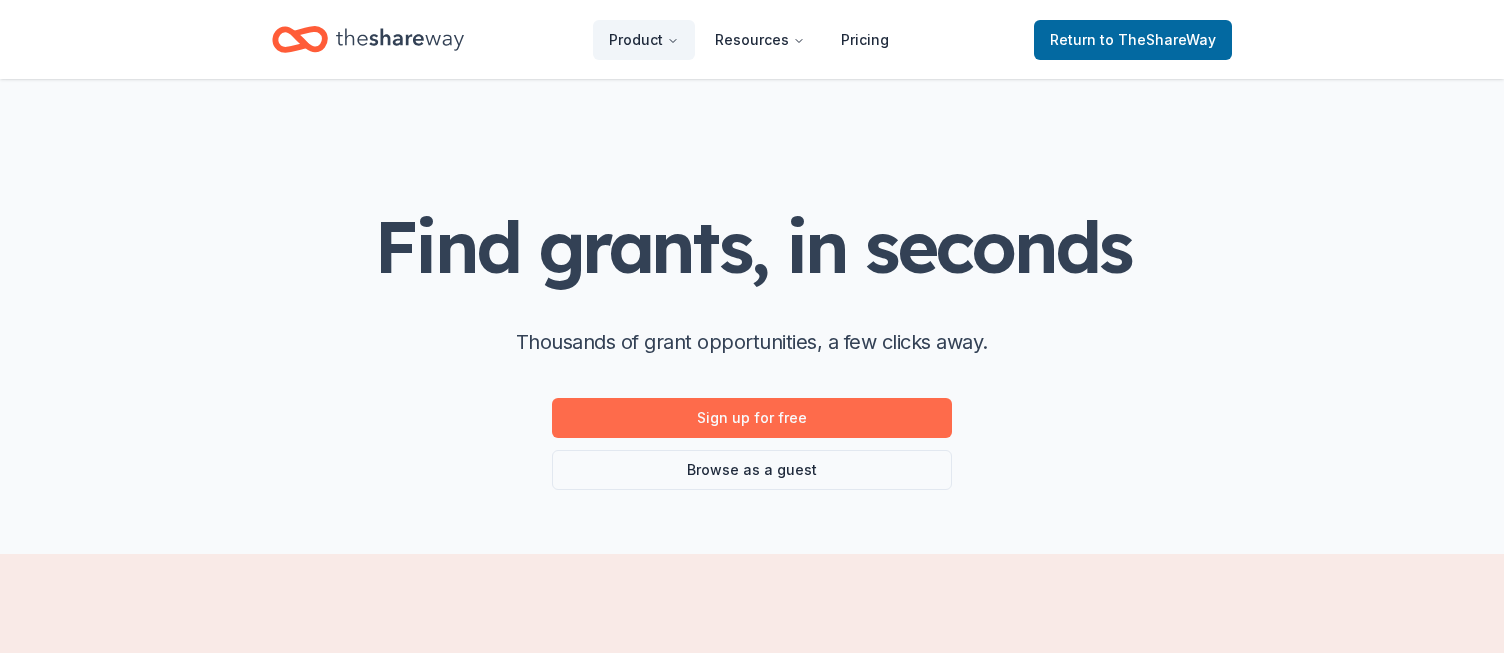 drag, startPoint x: 784, startPoint y: 415, endPoint x: 772, endPoint y: 415, distance: 12 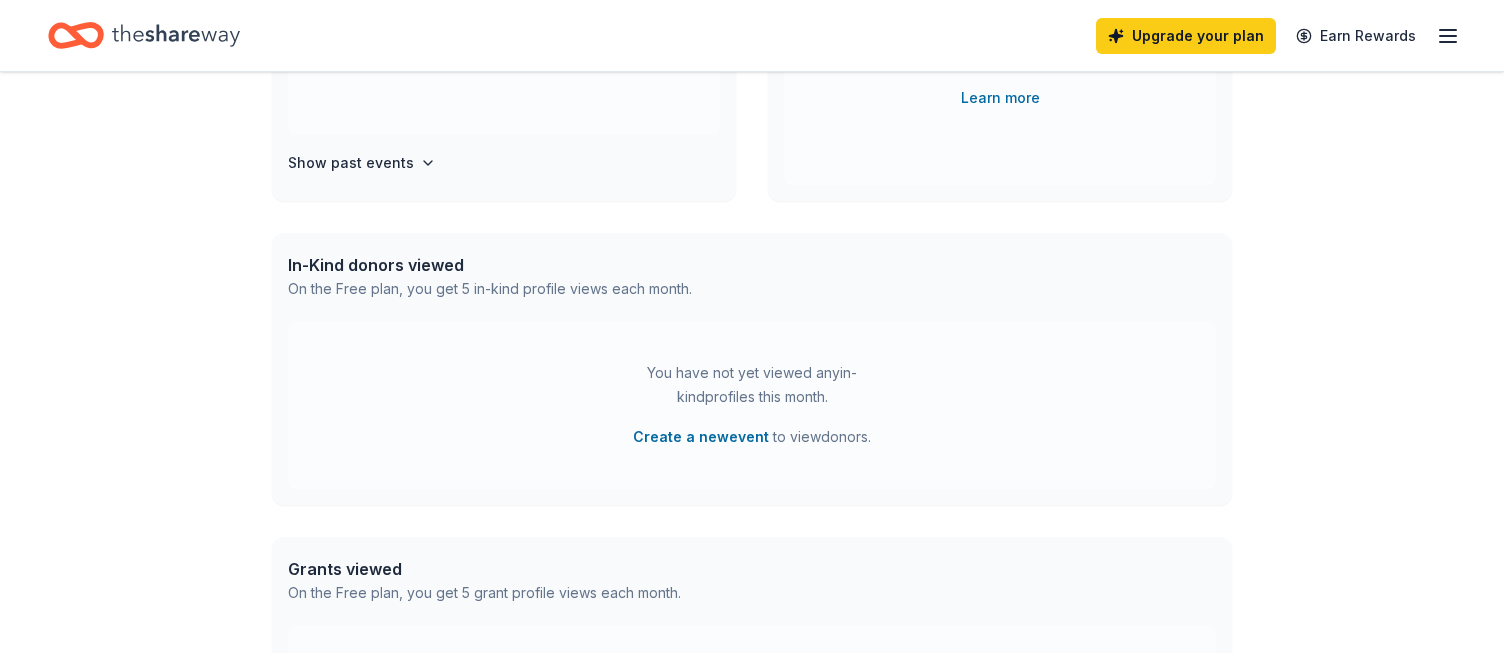 scroll, scrollTop: 731, scrollLeft: 0, axis: vertical 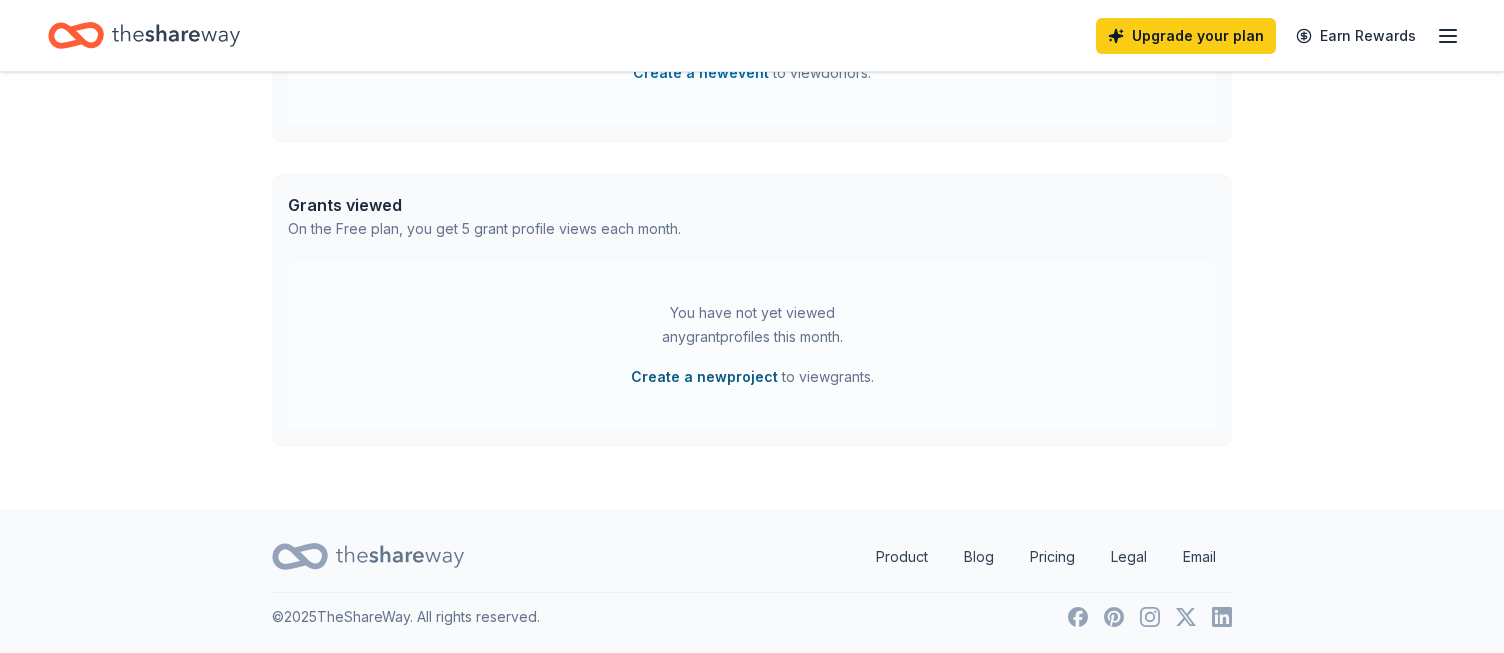 click on "Create a new  project" at bounding box center (704, 377) 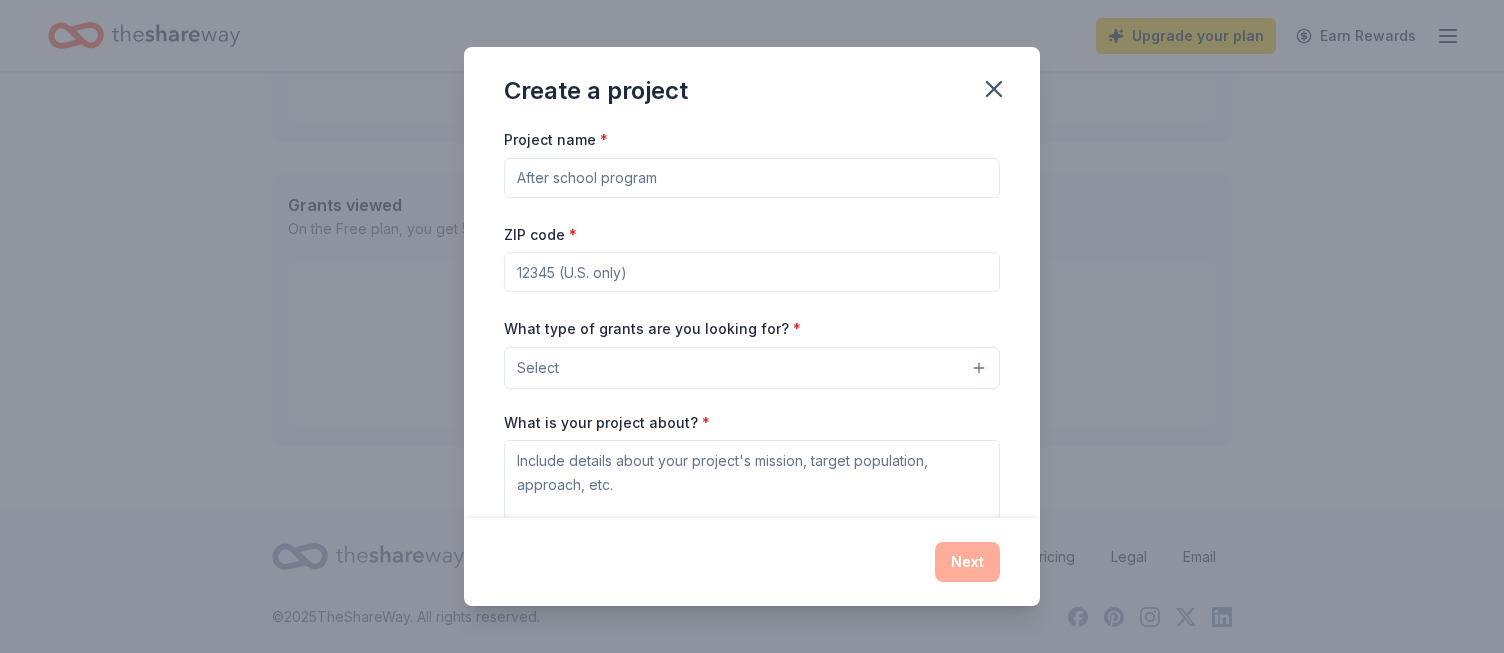 click on "Project name *" at bounding box center (752, 178) 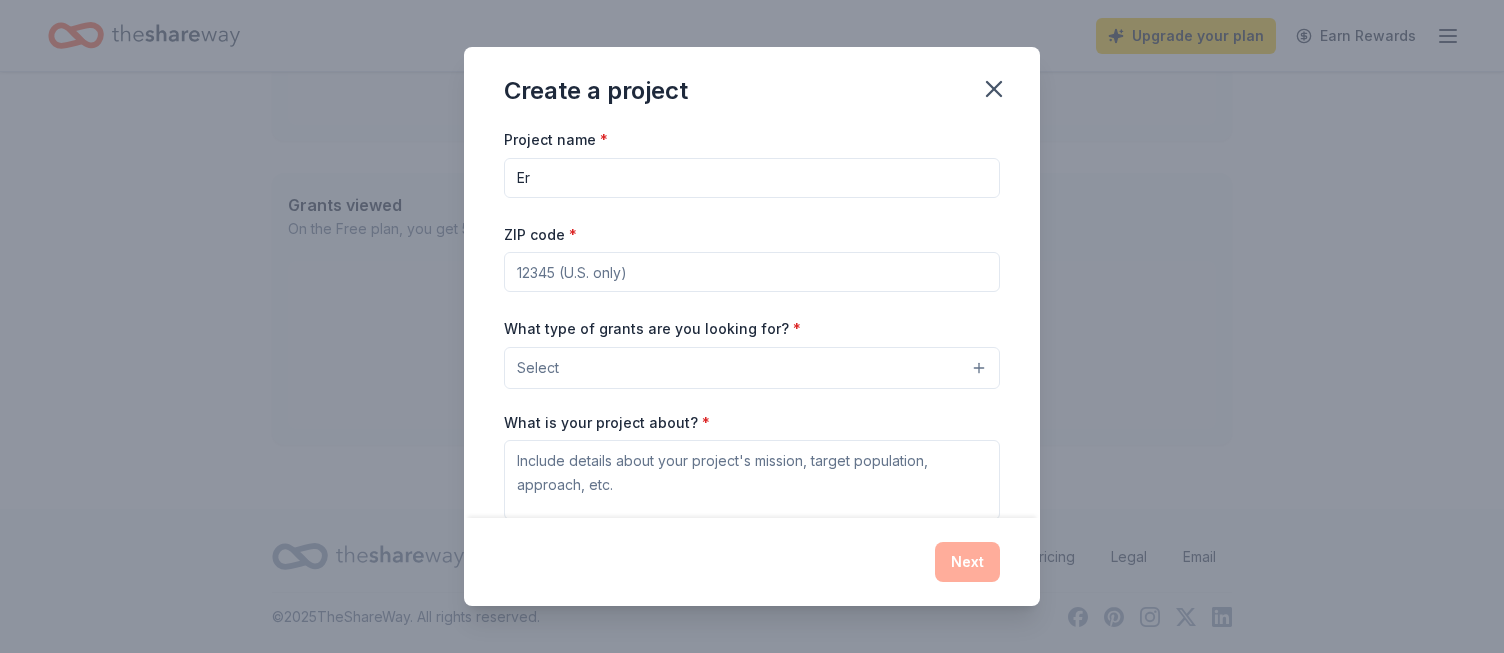 type on "E" 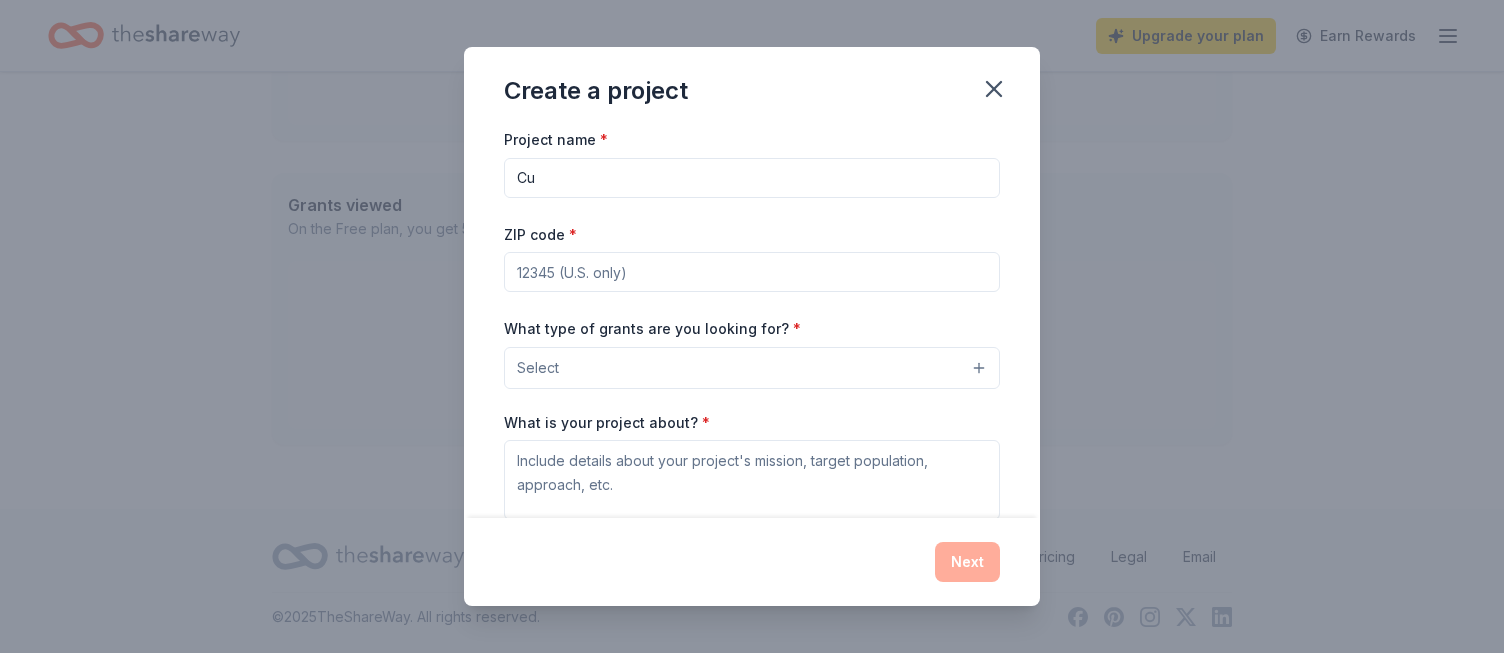 type on "C" 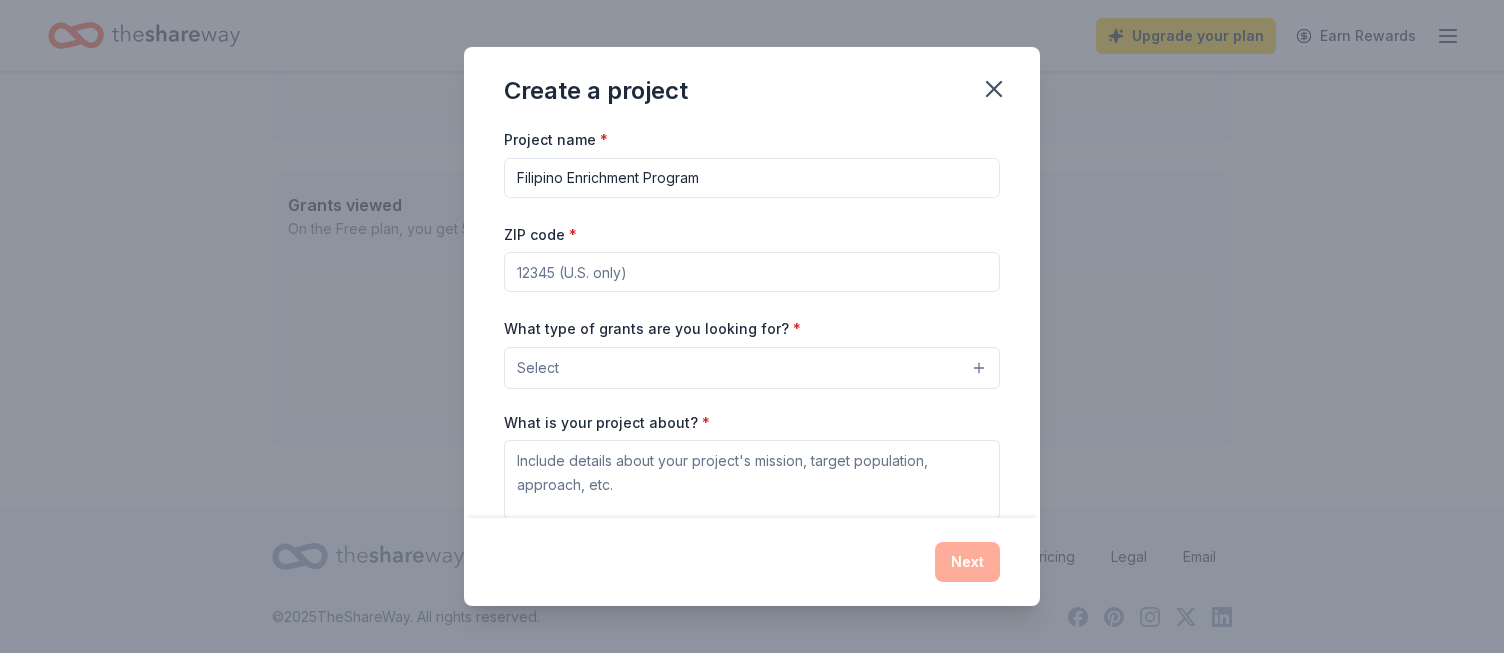 type on "Filipino Enrichment Program" 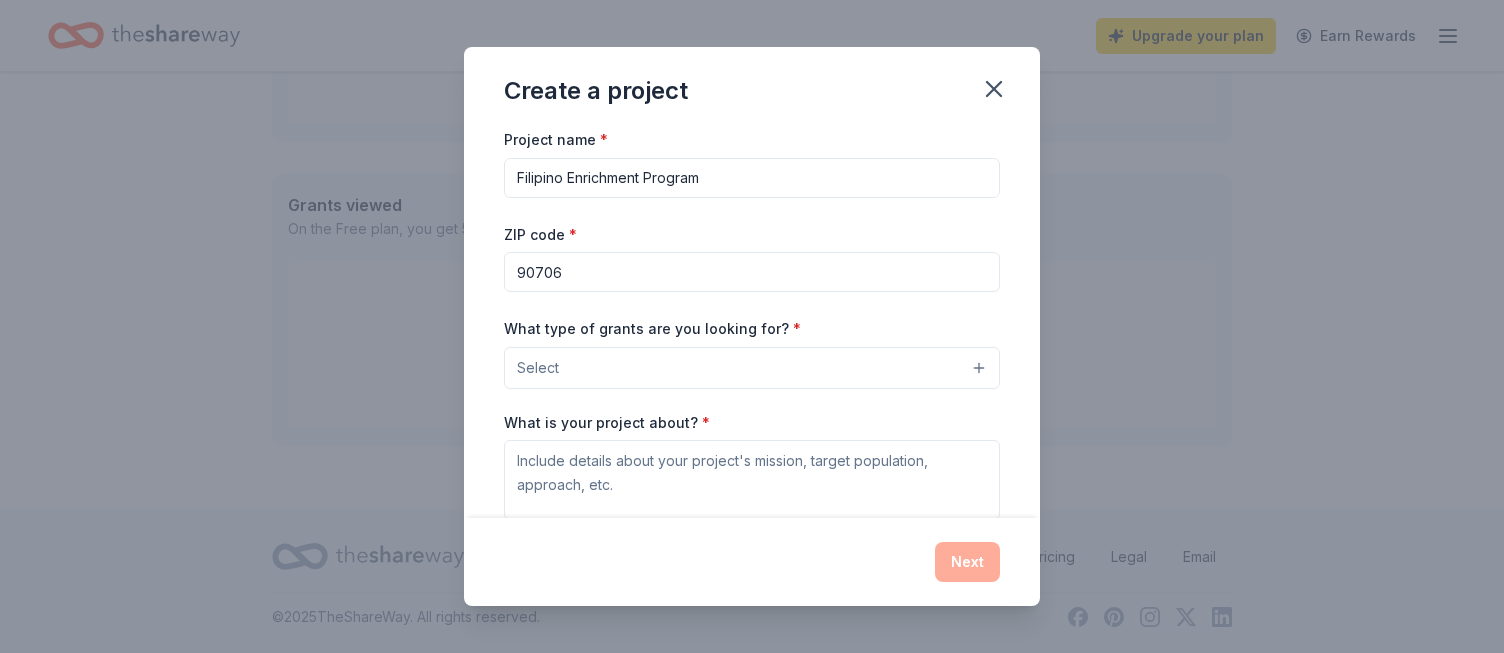 click on "Select" at bounding box center [752, 368] 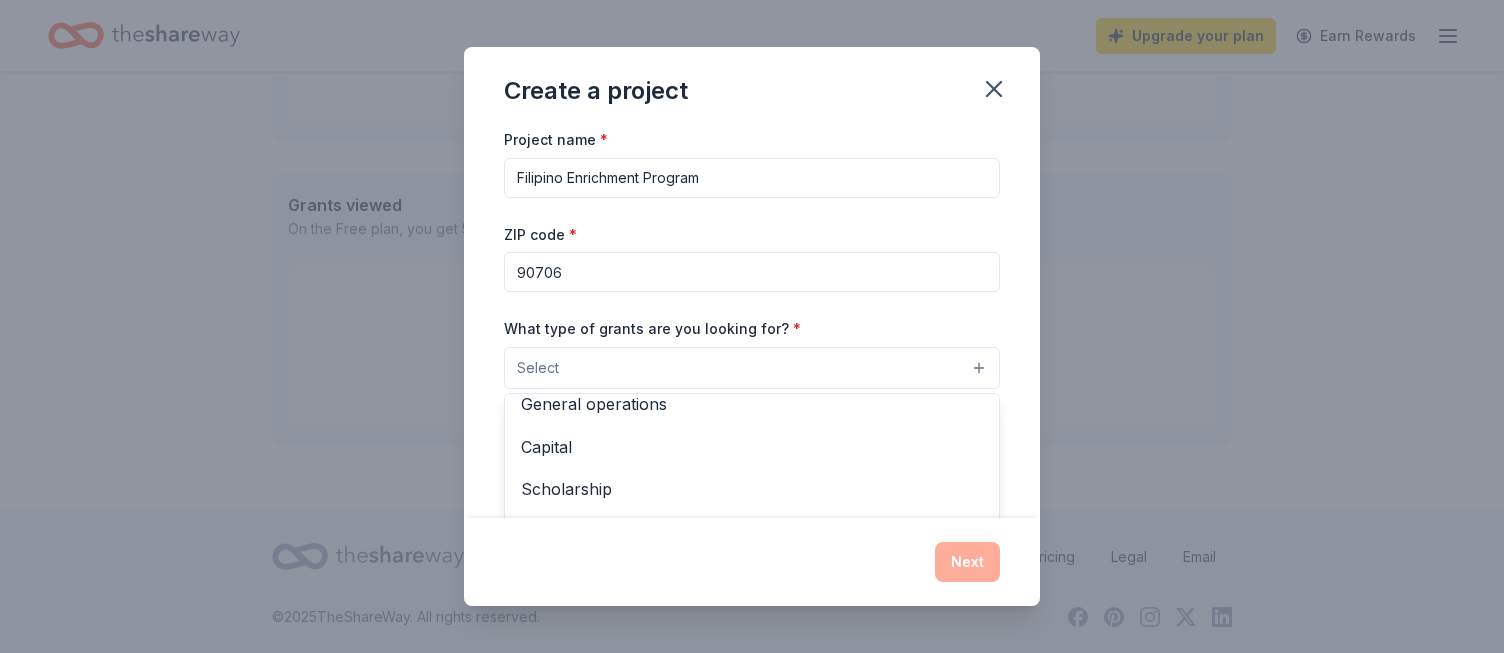 scroll, scrollTop: 53, scrollLeft: 0, axis: vertical 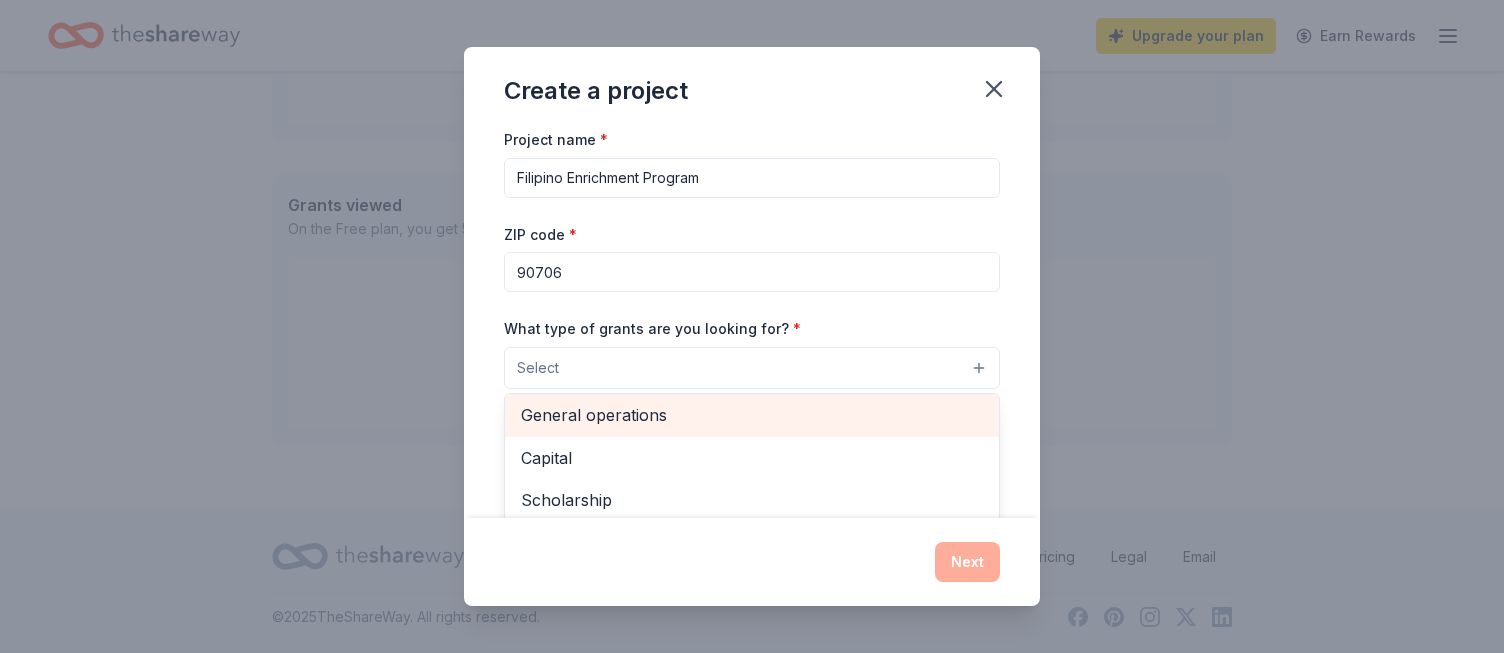 click on "General operations" at bounding box center [752, 415] 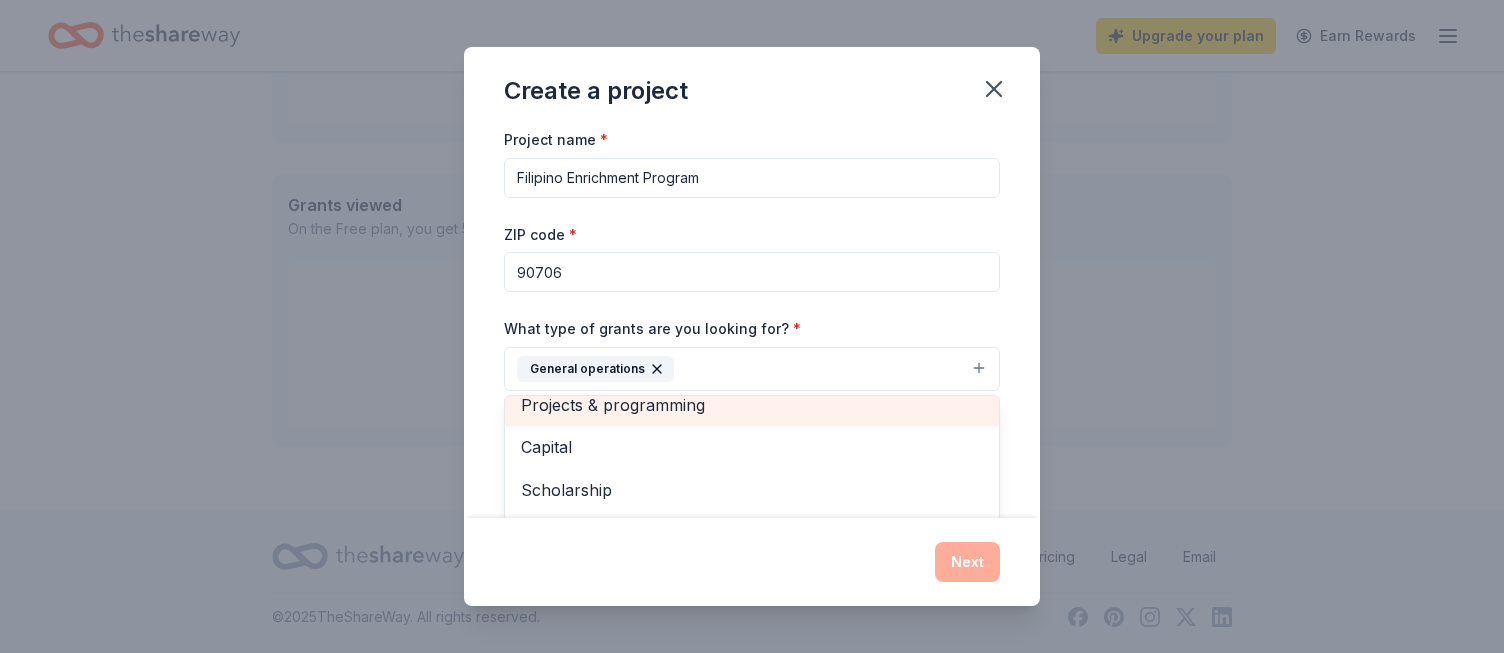 scroll, scrollTop: 14, scrollLeft: 0, axis: vertical 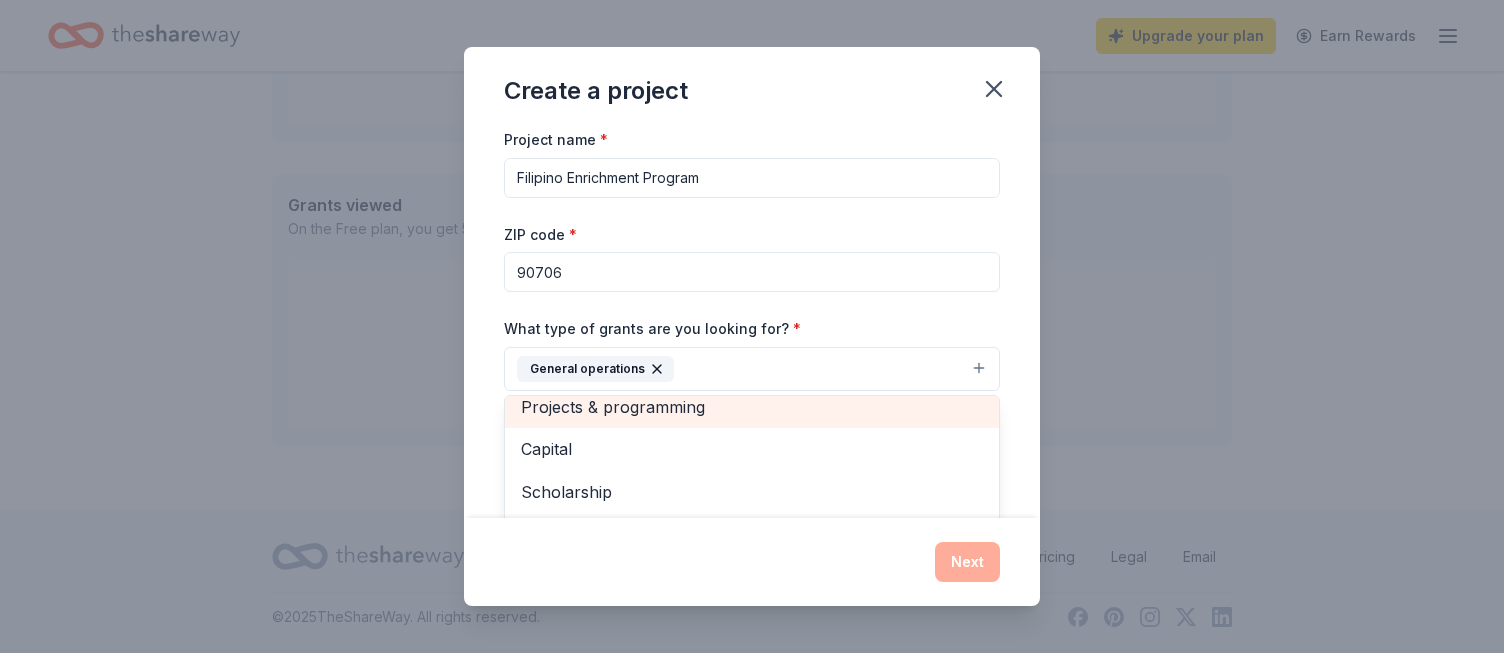 click on "Projects & programming" at bounding box center [752, 407] 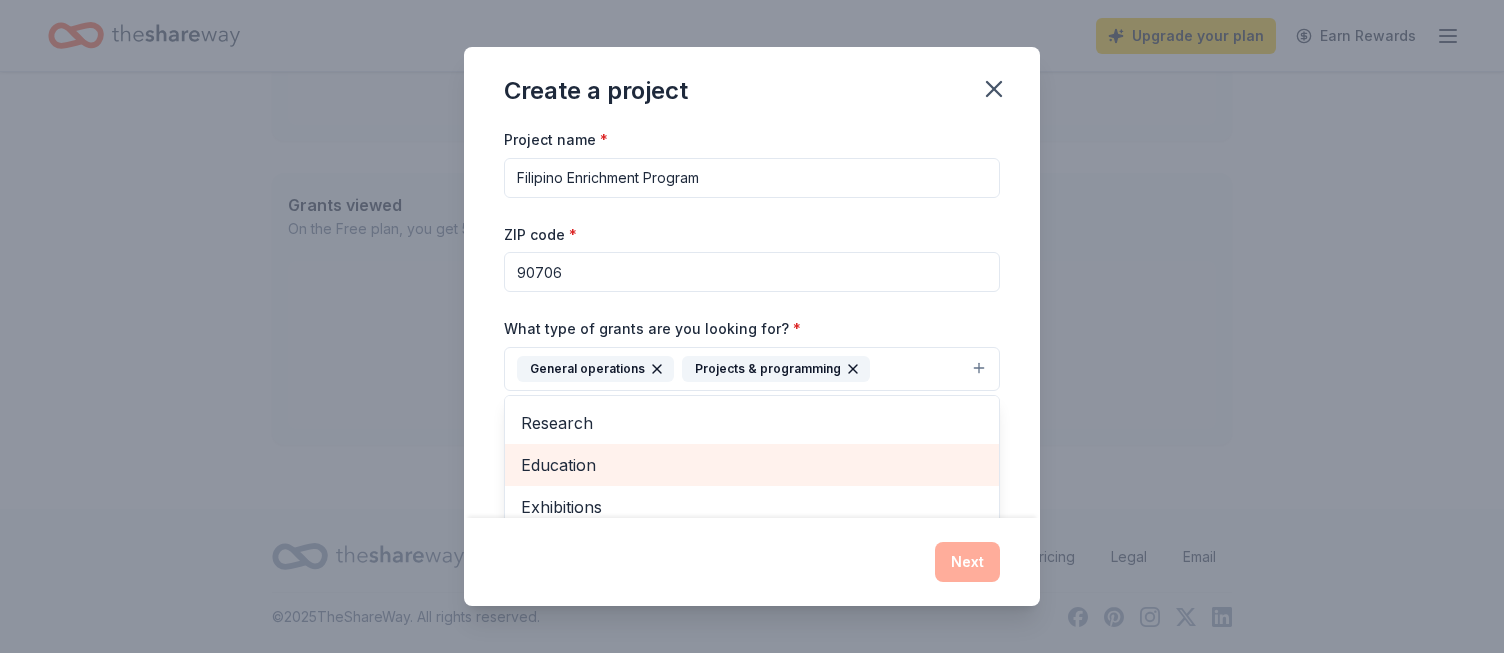 click on "Education" at bounding box center [752, 465] 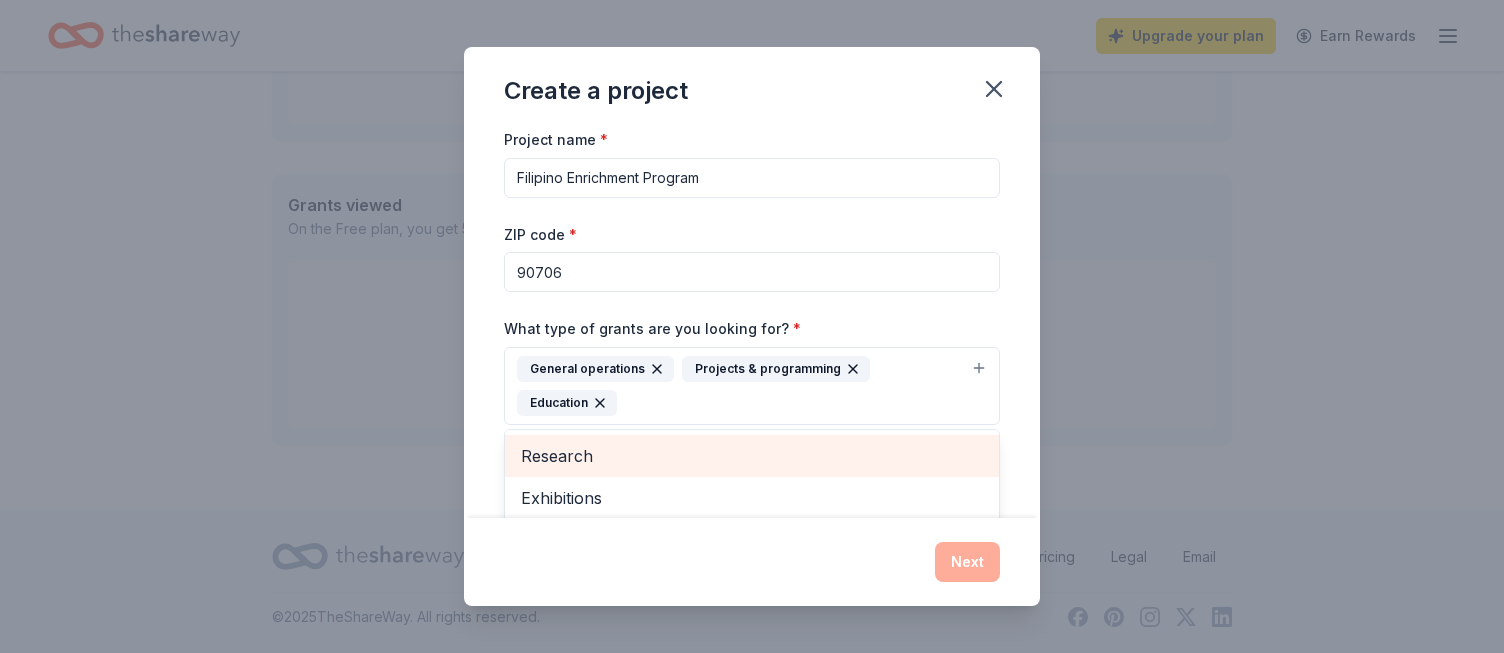 scroll, scrollTop: 109, scrollLeft: 0, axis: vertical 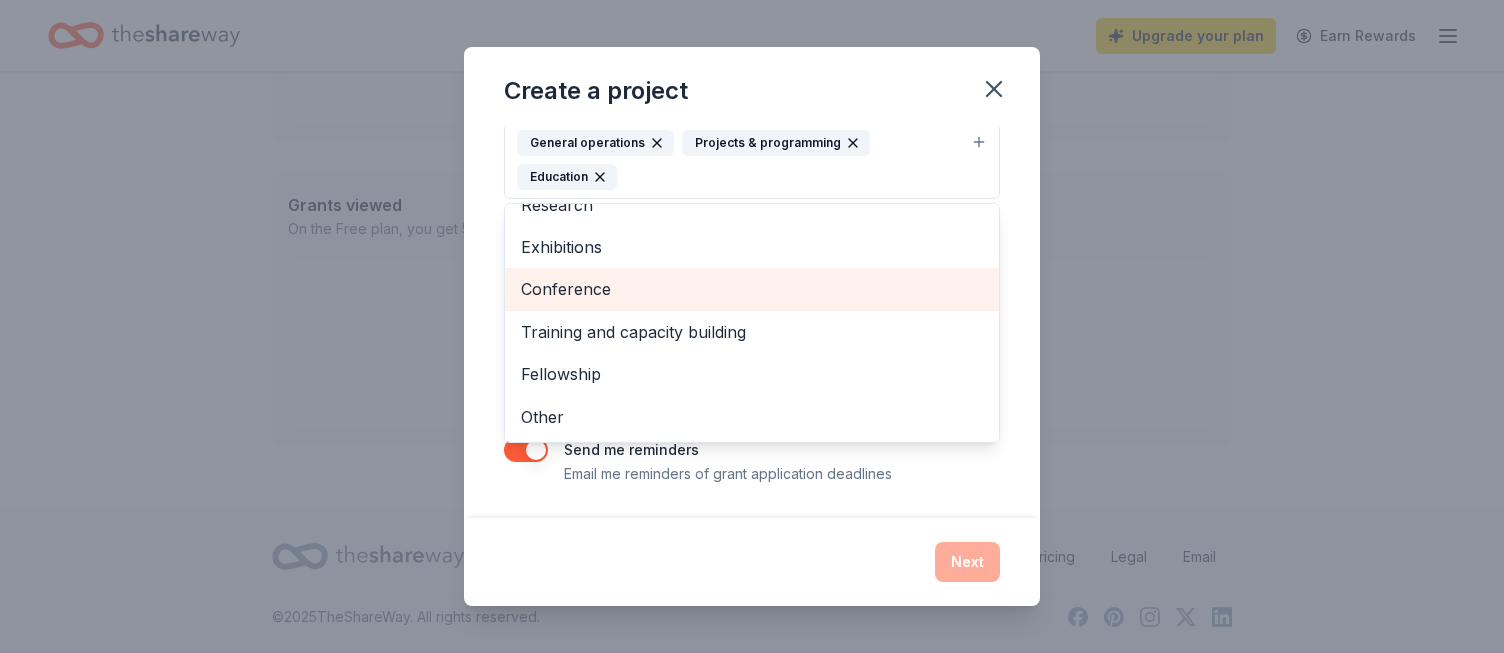 click on "Conference" at bounding box center (752, 289) 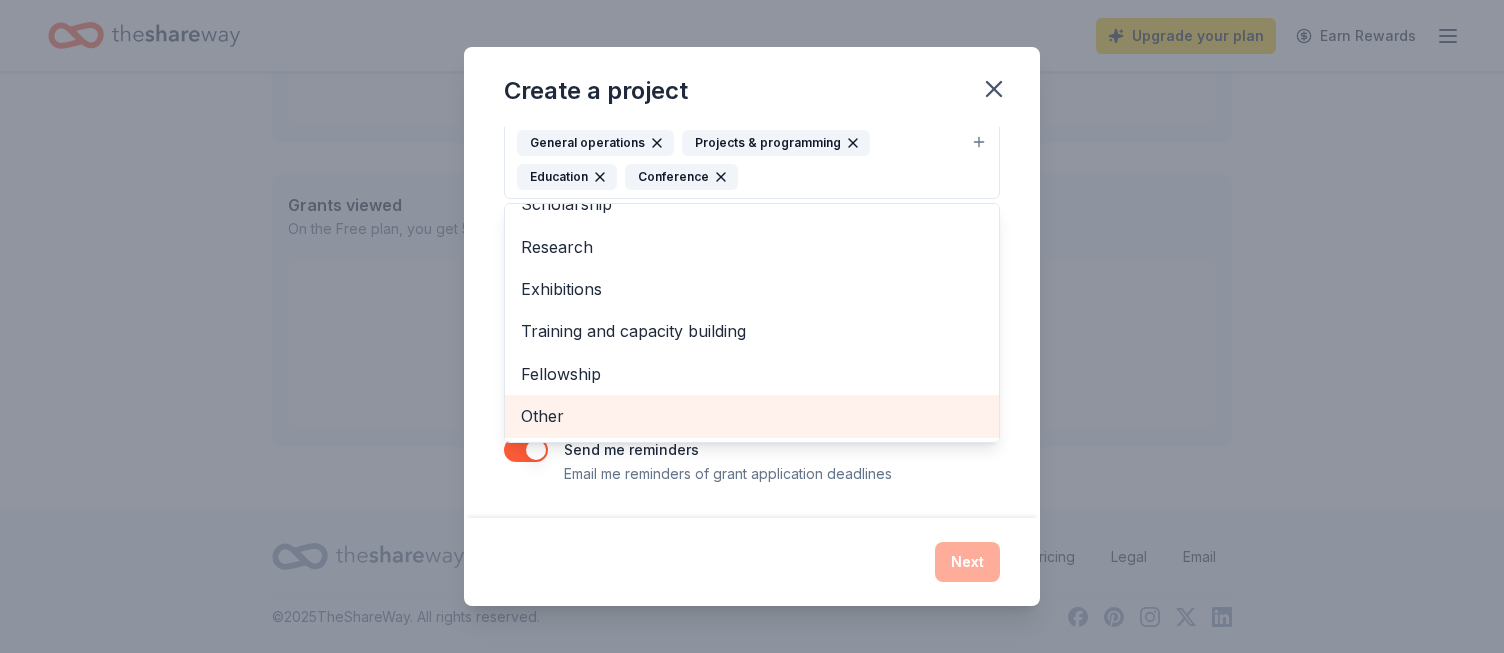 scroll, scrollTop: 0, scrollLeft: 0, axis: both 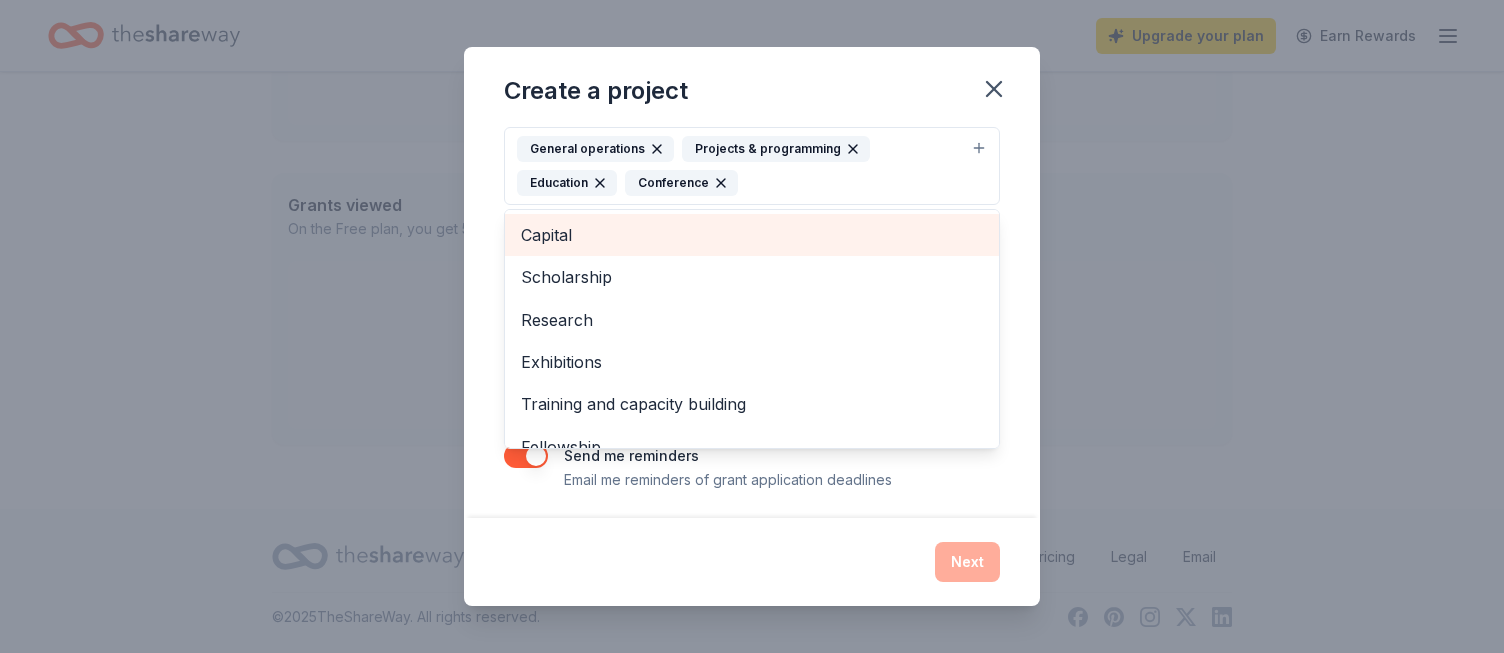 click on "Capital" at bounding box center (752, 235) 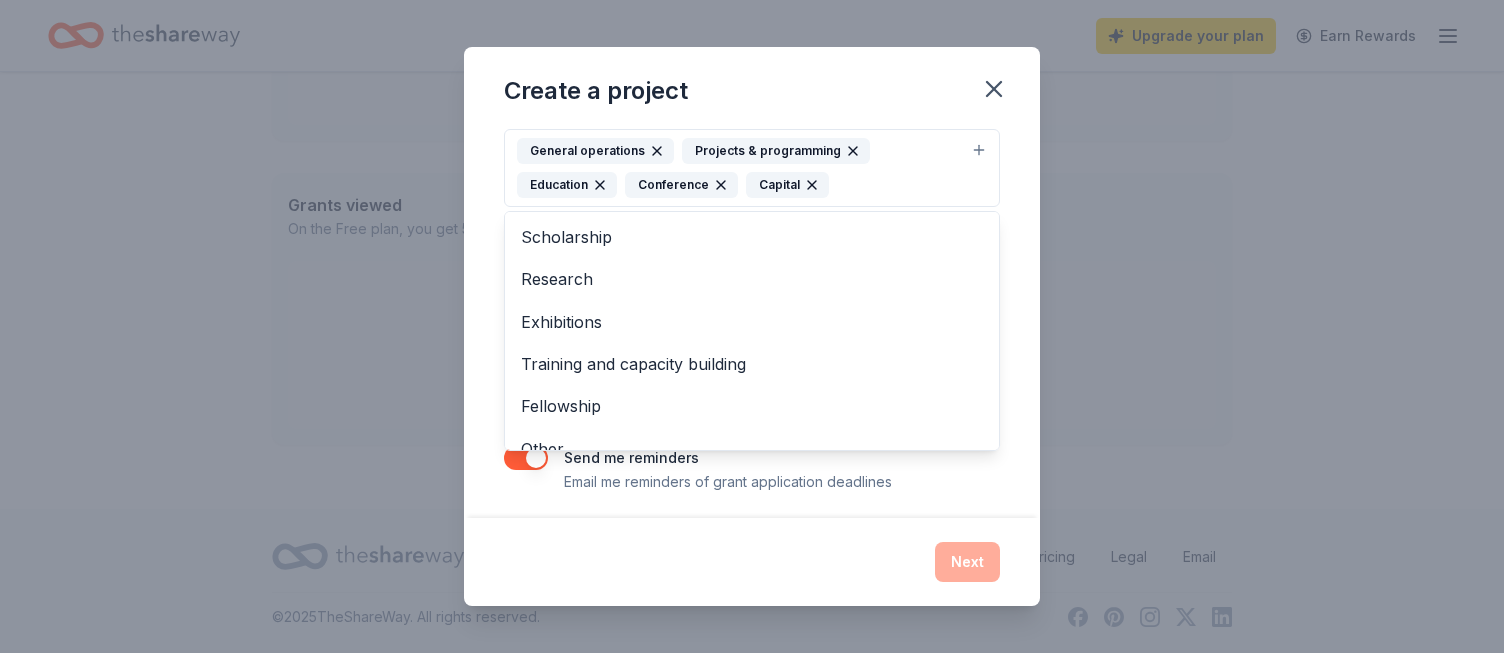 scroll, scrollTop: 226, scrollLeft: 0, axis: vertical 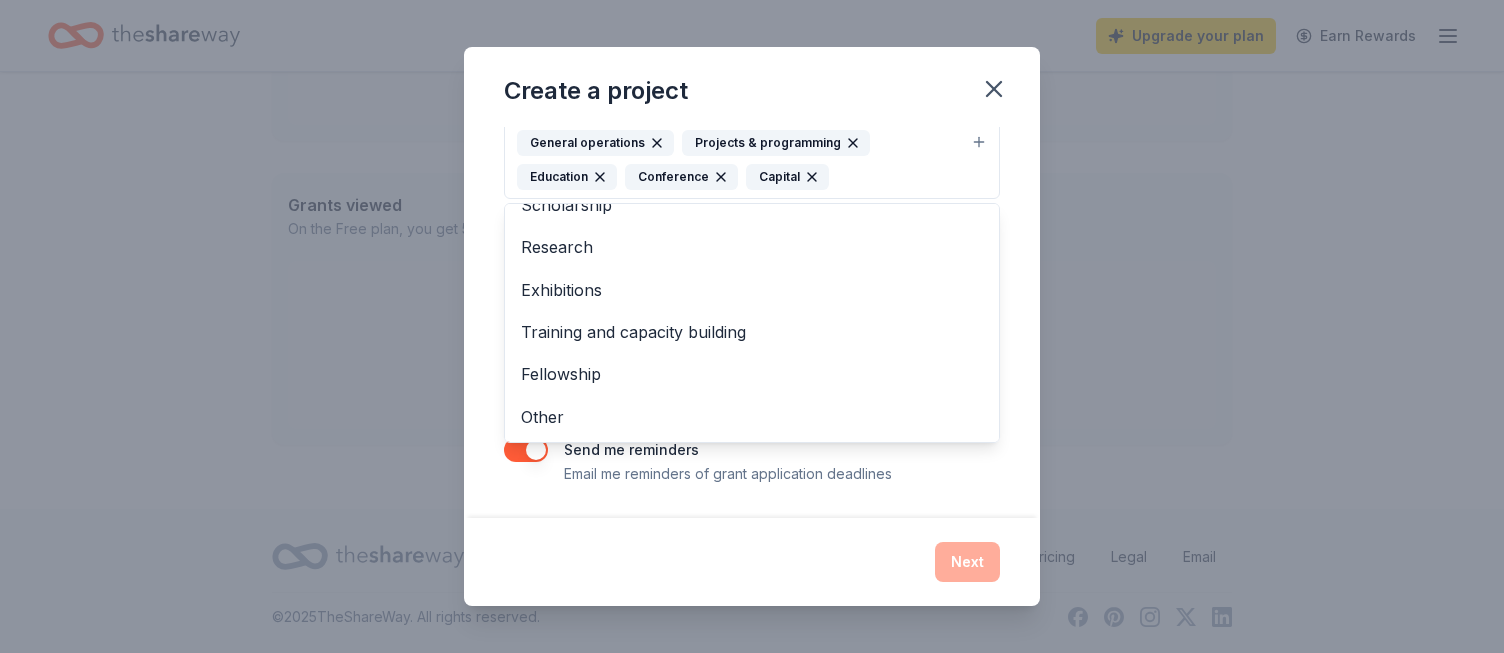 drag, startPoint x: 674, startPoint y: 499, endPoint x: 686, endPoint y: 497, distance: 12.165525 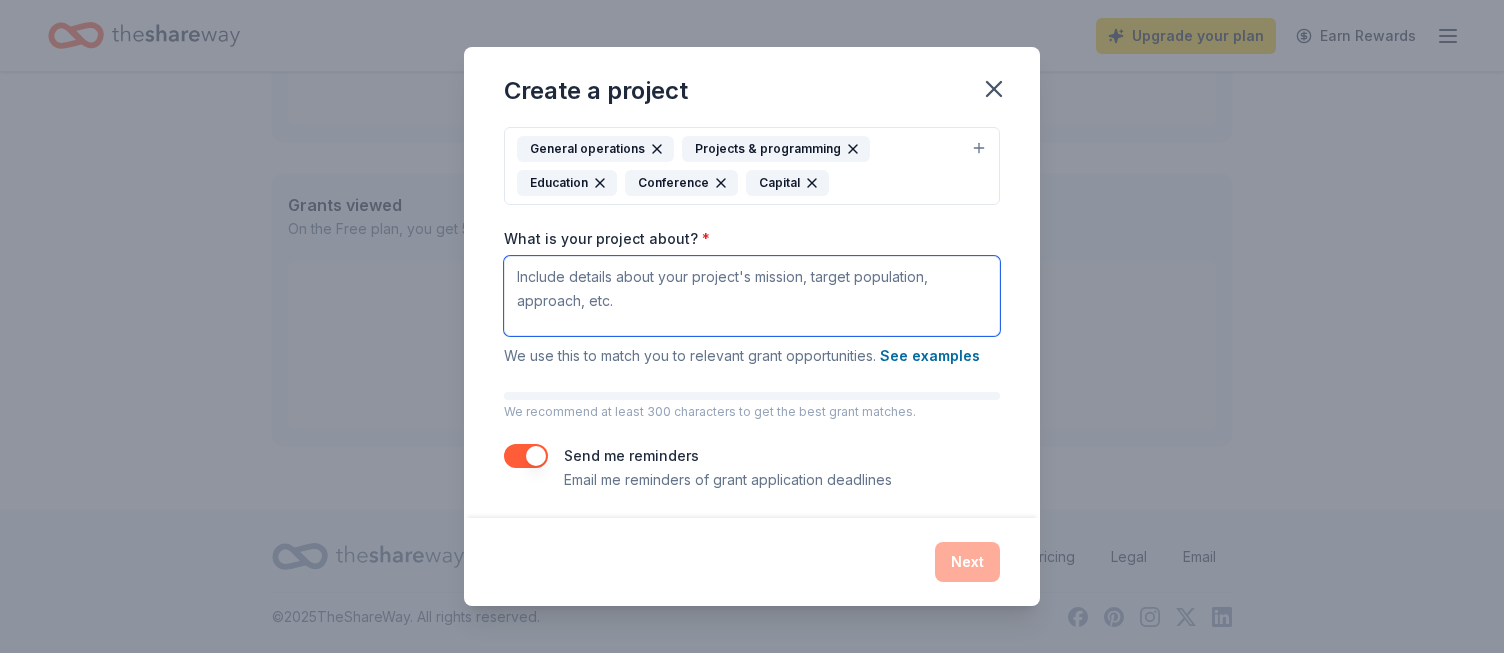 click on "What is your project about? *" at bounding box center [752, 296] 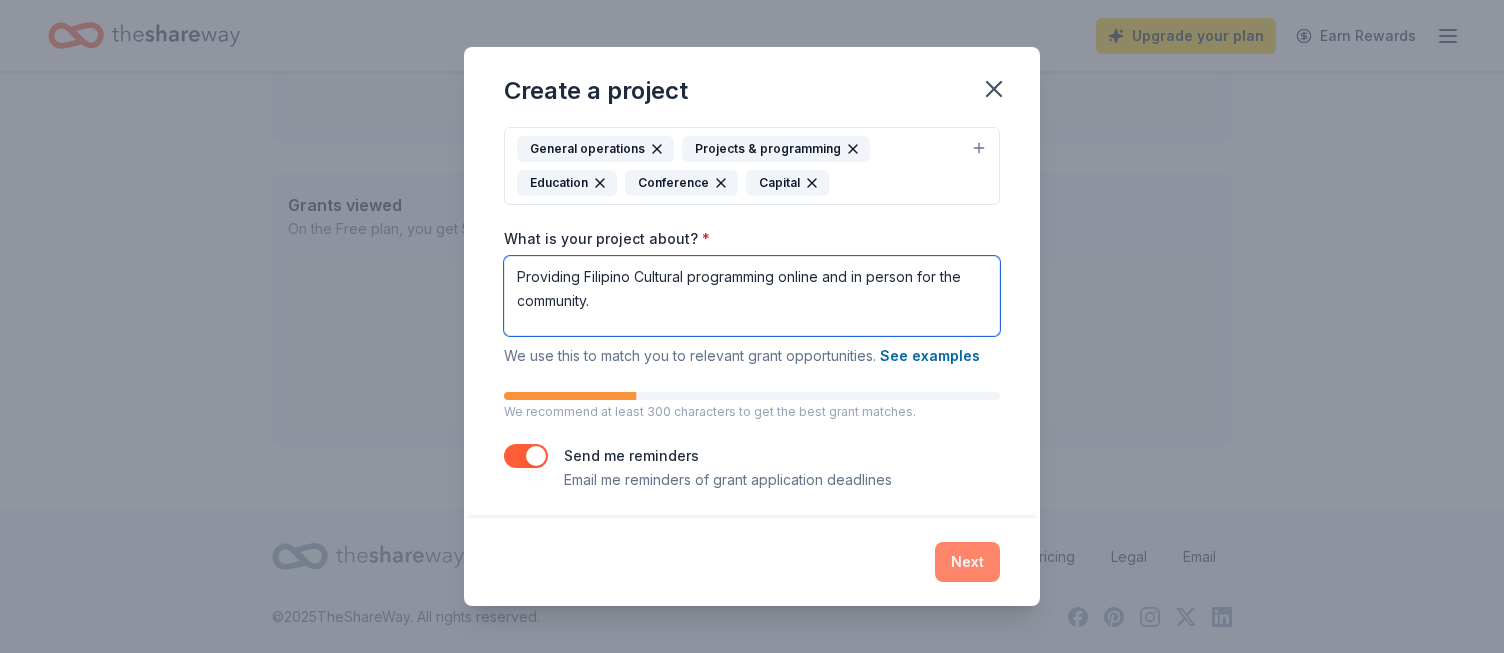 type on "Providing Filipino Cultural programming online and in person for the community." 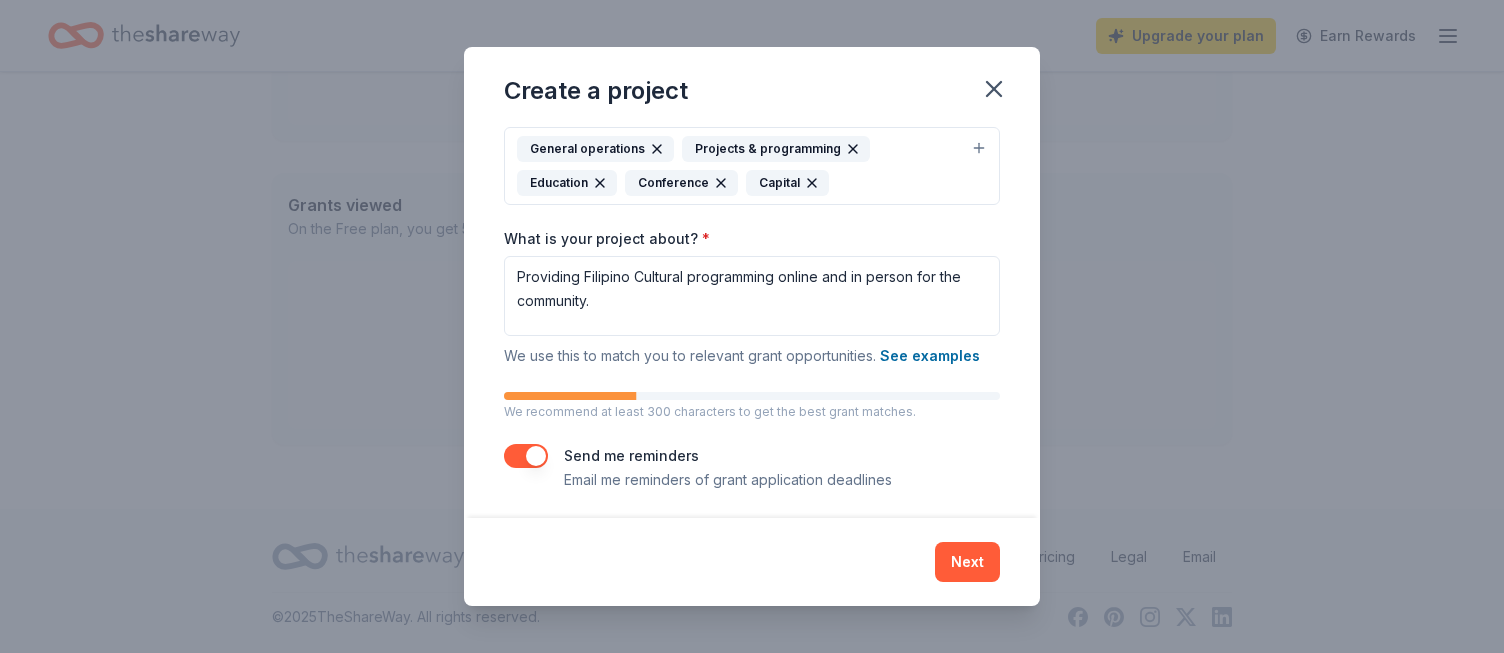 click on "Next" at bounding box center [967, 562] 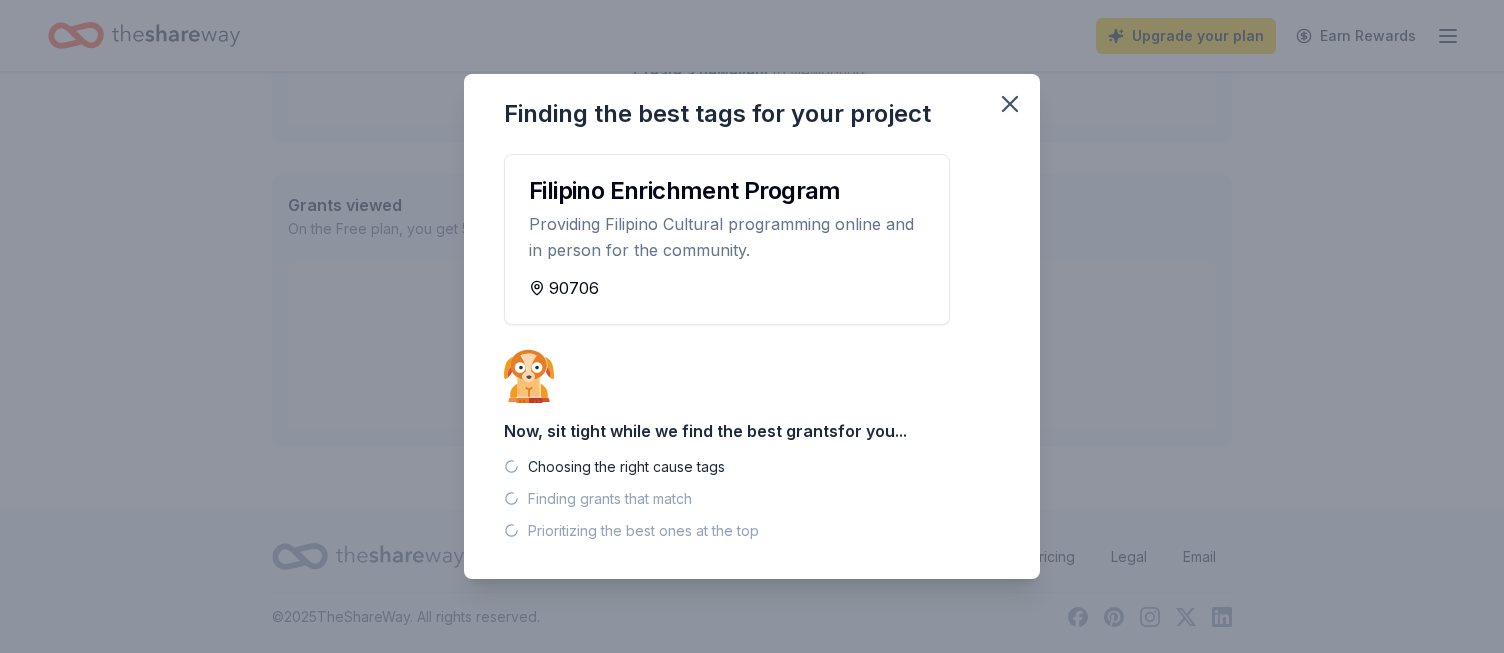 scroll, scrollTop: 0, scrollLeft: 0, axis: both 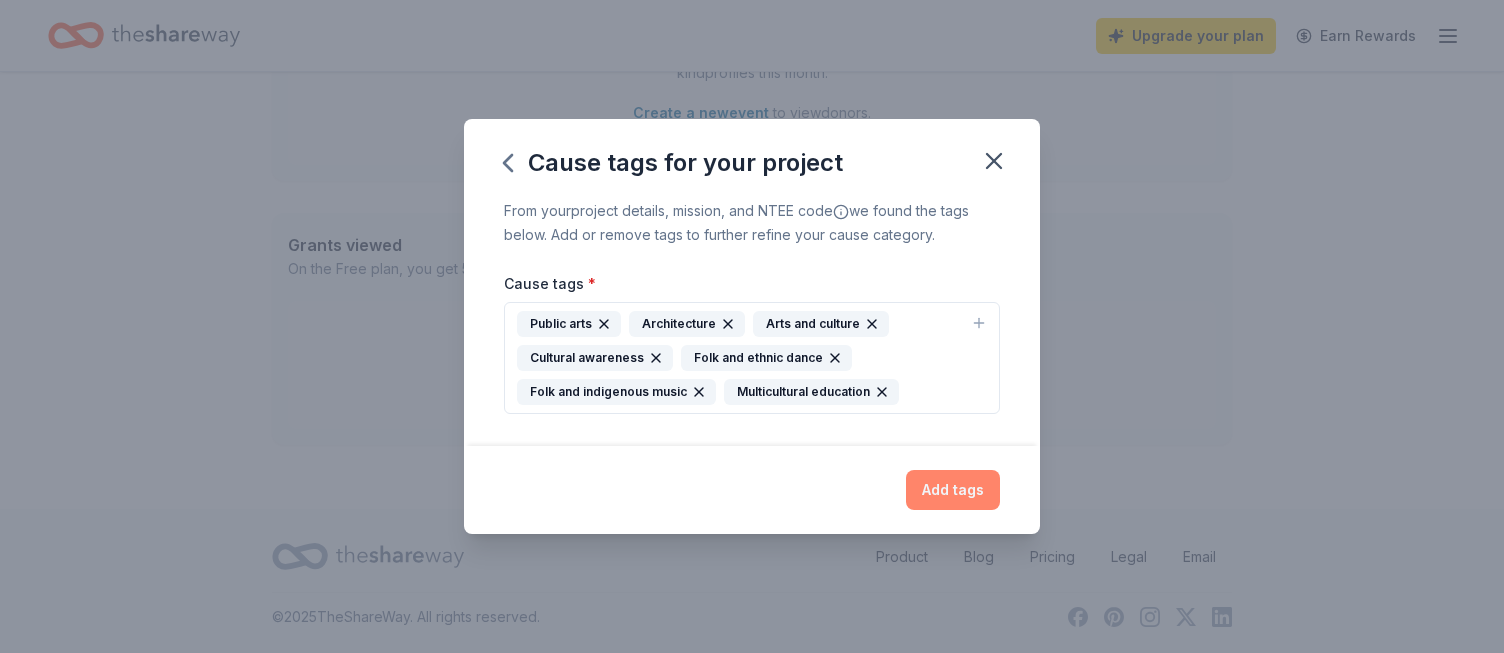 click on "Add tags" at bounding box center [953, 490] 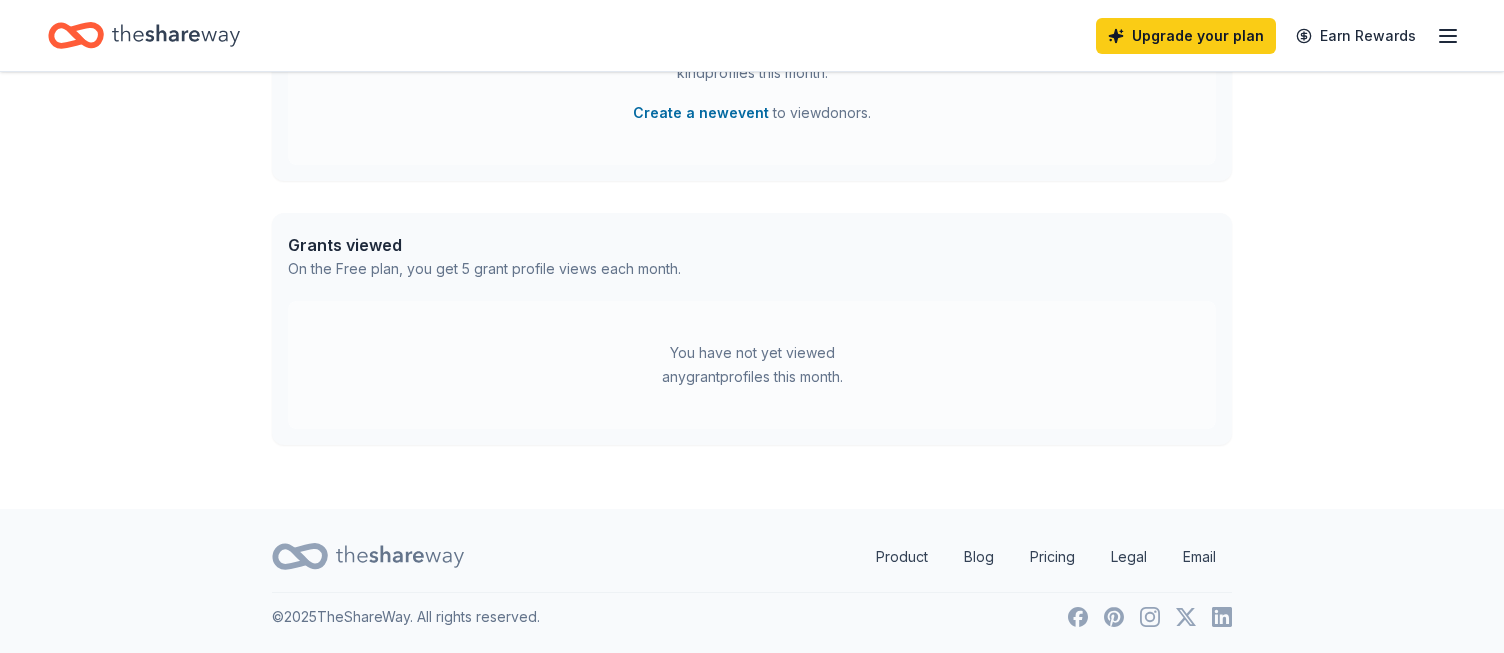 scroll, scrollTop: 0, scrollLeft: 0, axis: both 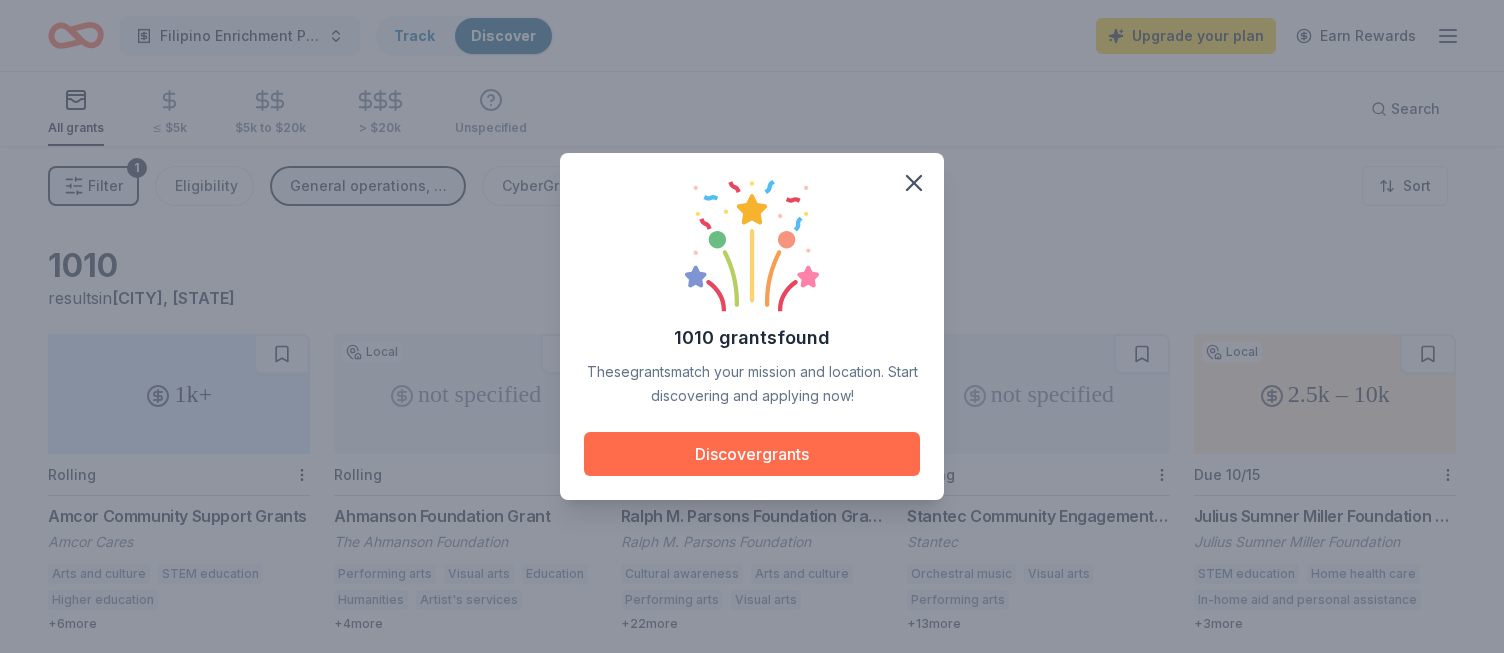 click on "Discover  grants" at bounding box center (752, 454) 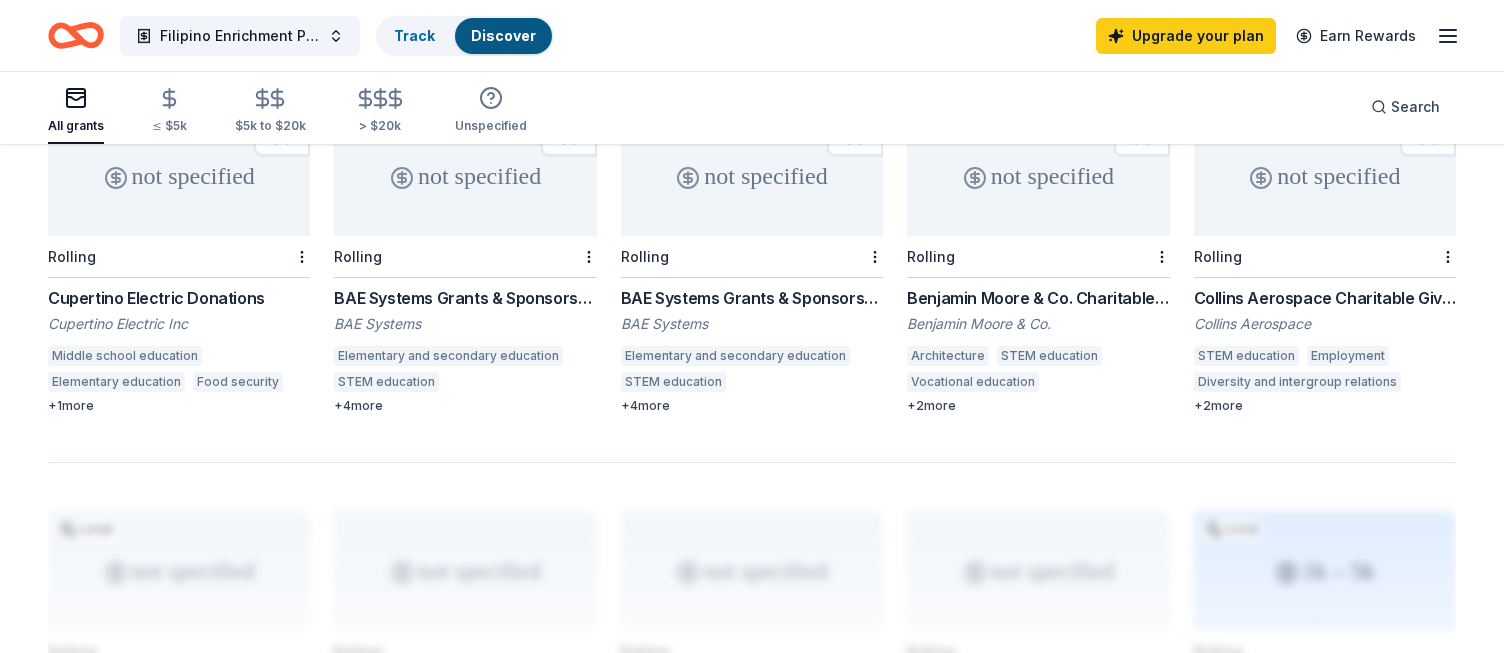 scroll, scrollTop: 1282, scrollLeft: 0, axis: vertical 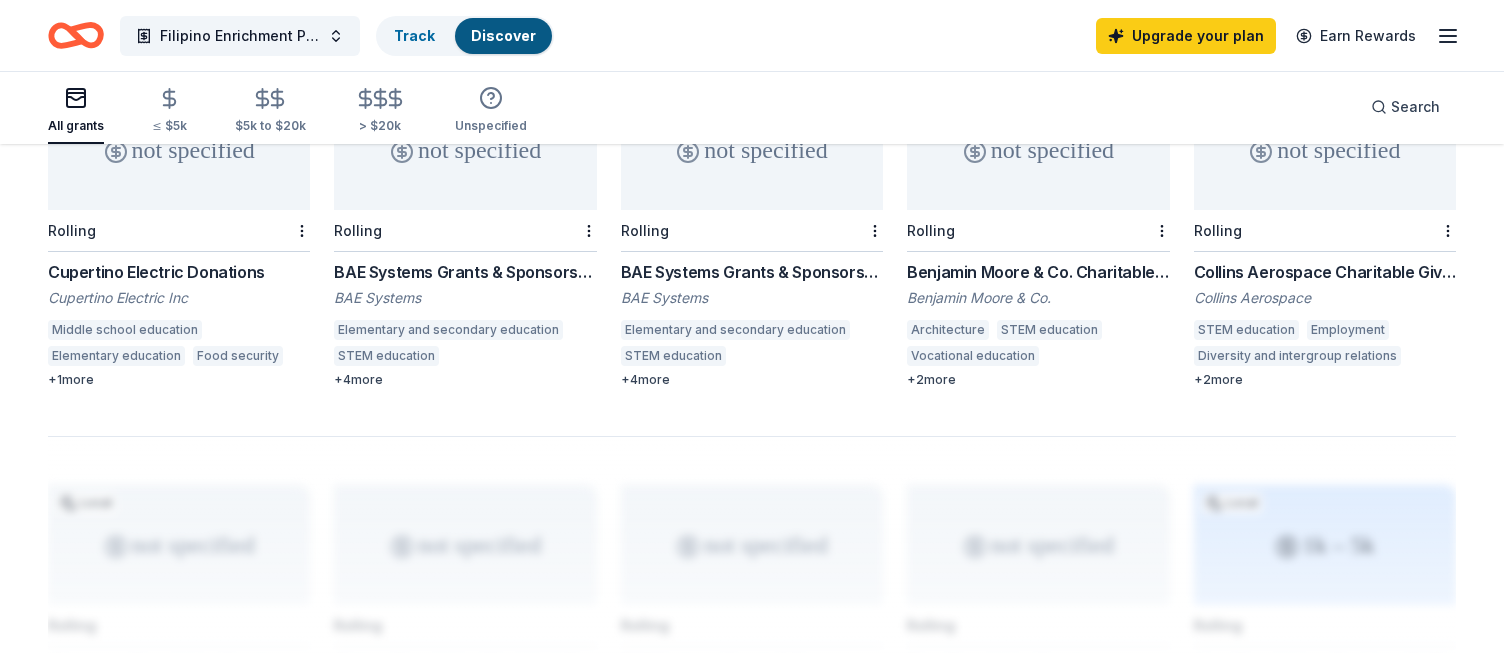 click on "+  4  more" at bounding box center (752, 380) 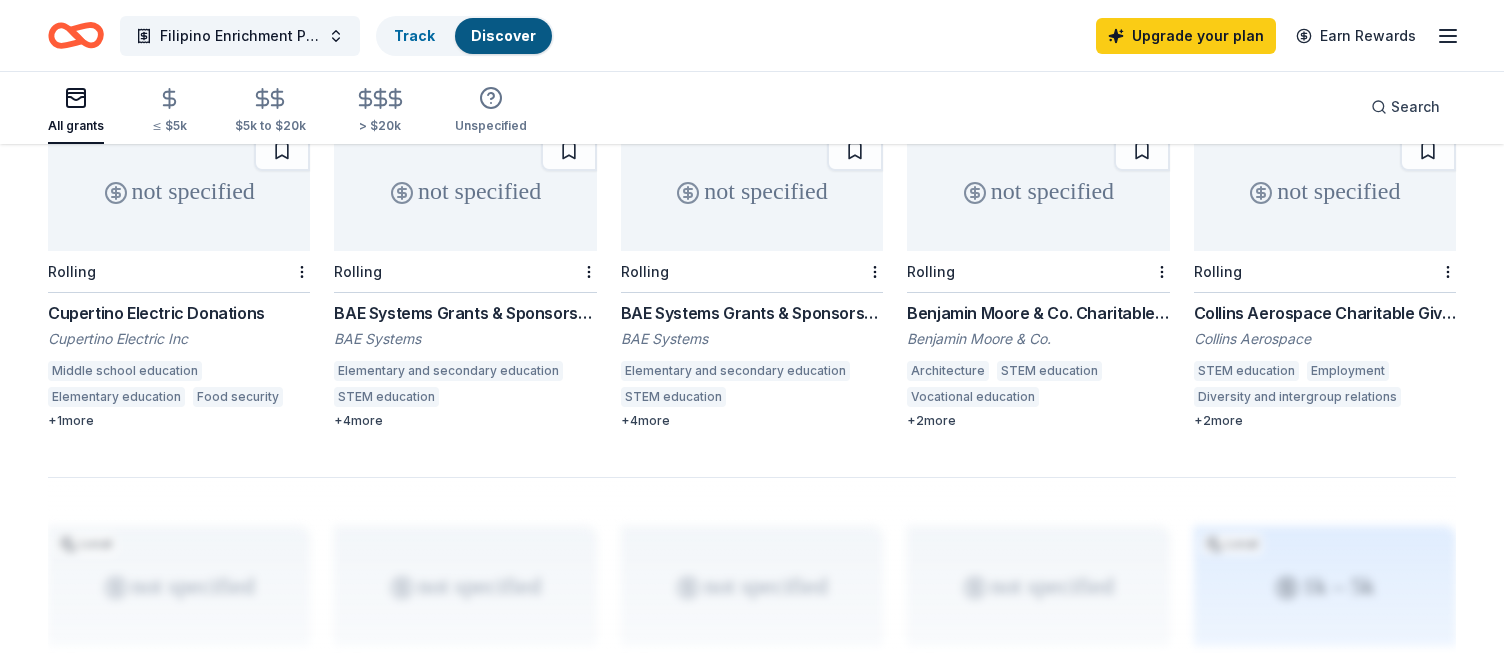 scroll, scrollTop: 1220, scrollLeft: 0, axis: vertical 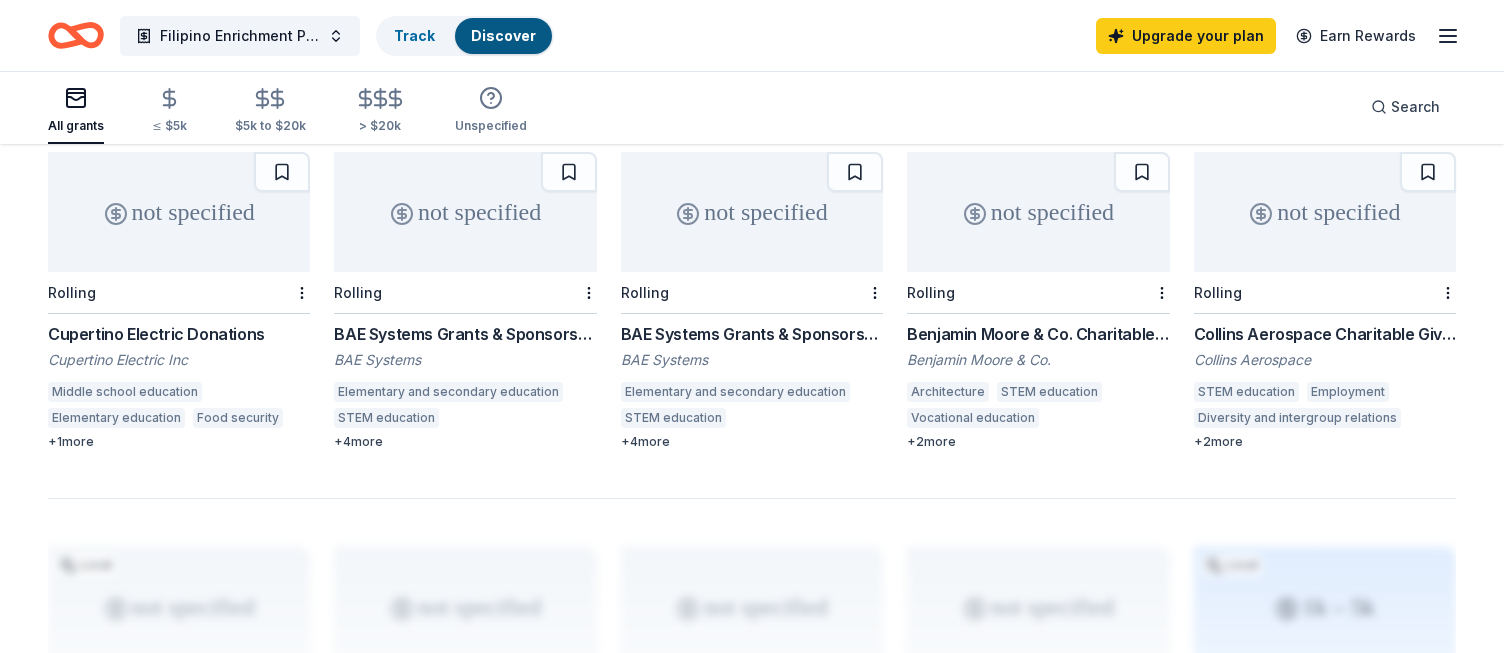 click on "Collins Aerospace Charitable Giving" at bounding box center [1325, 334] 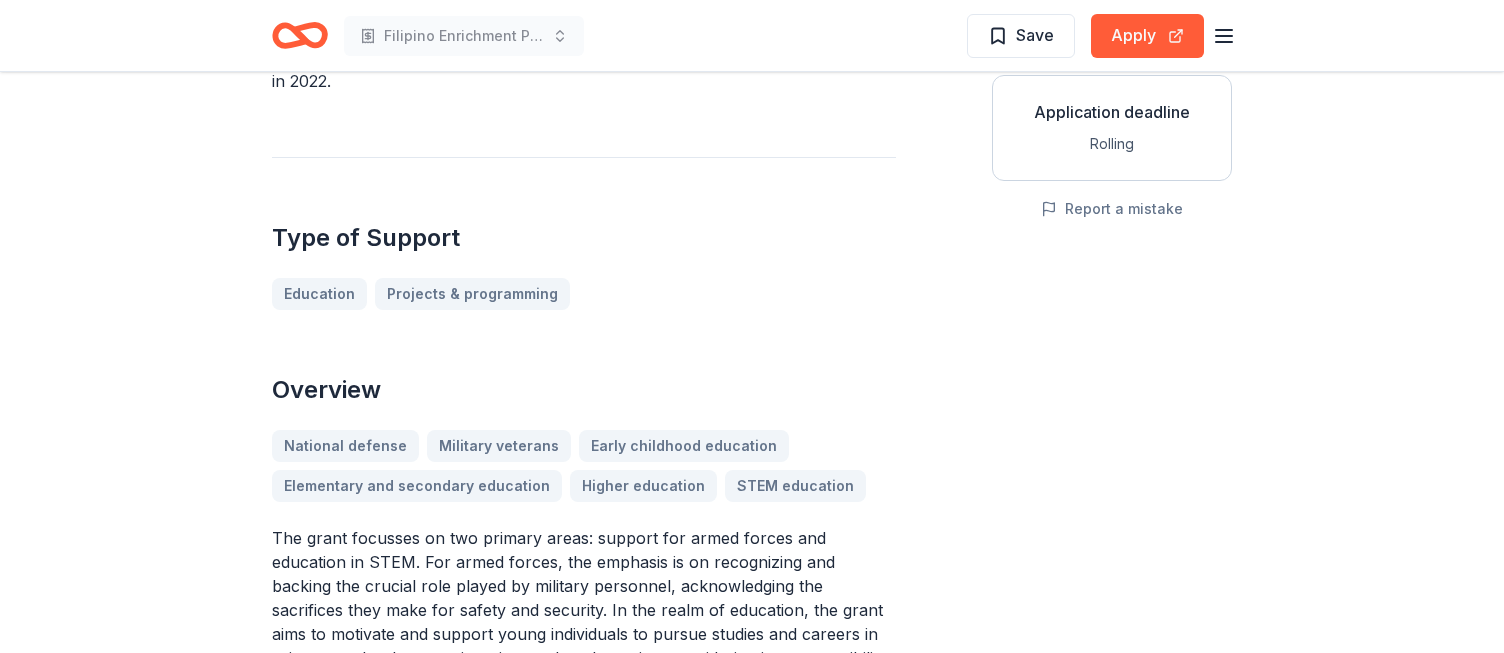 scroll, scrollTop: 500, scrollLeft: 0, axis: vertical 